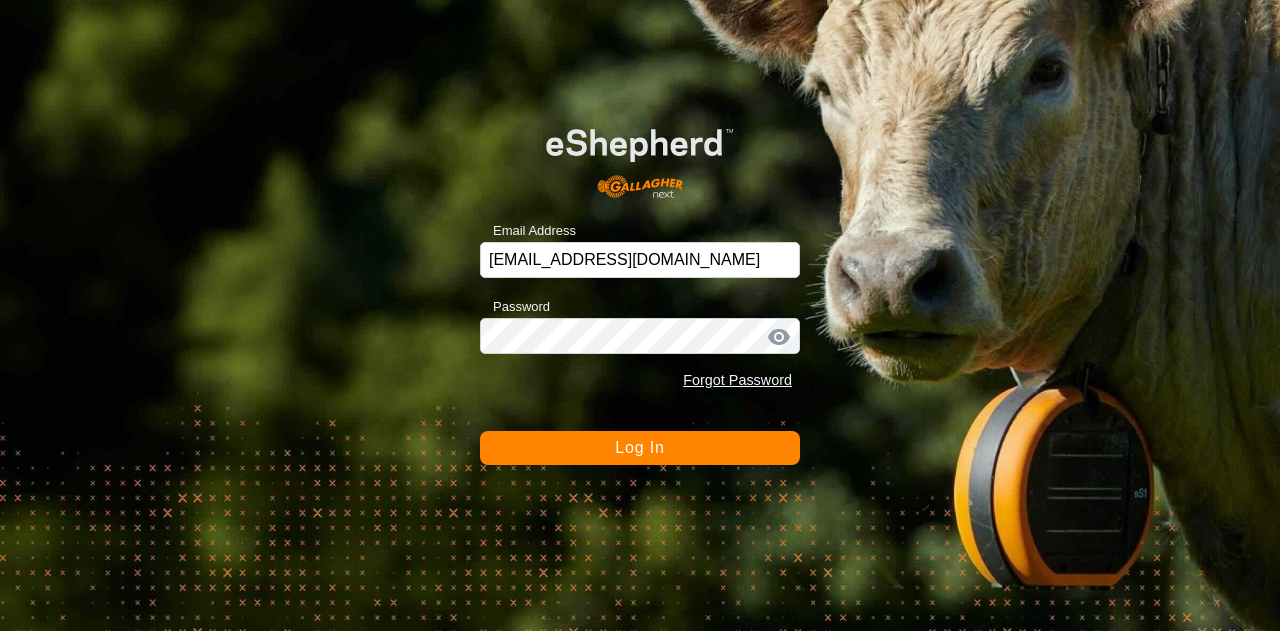 scroll, scrollTop: 0, scrollLeft: 0, axis: both 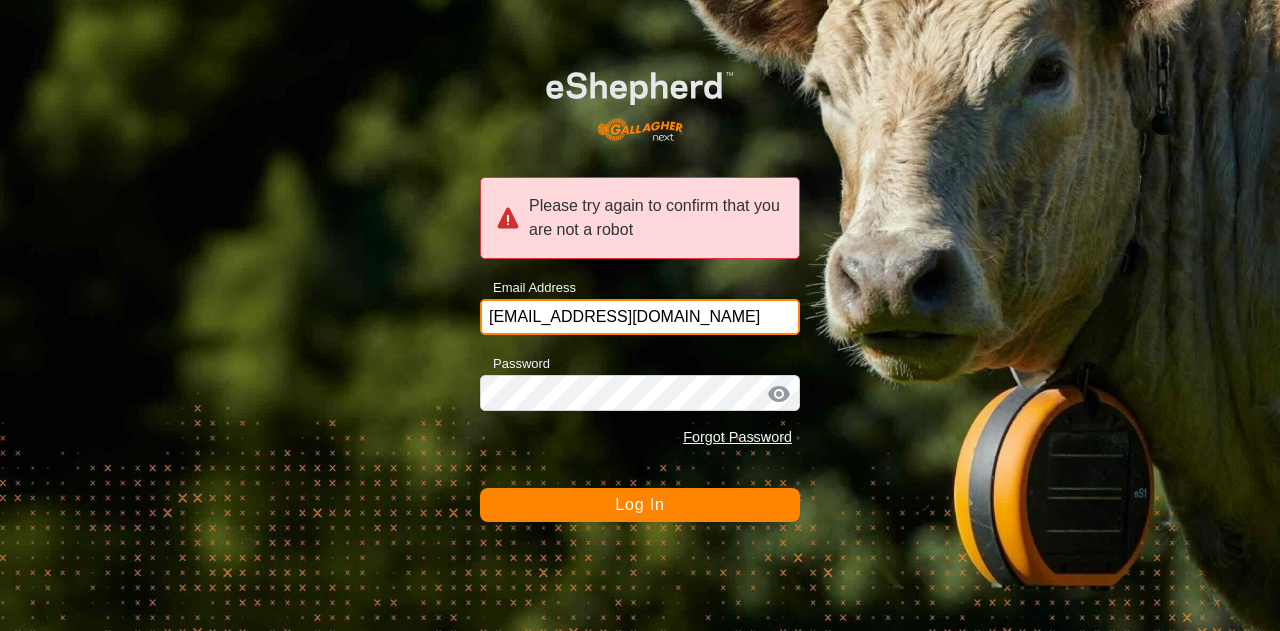 click on "belliot@oldscollege.ca" at bounding box center [640, 317] 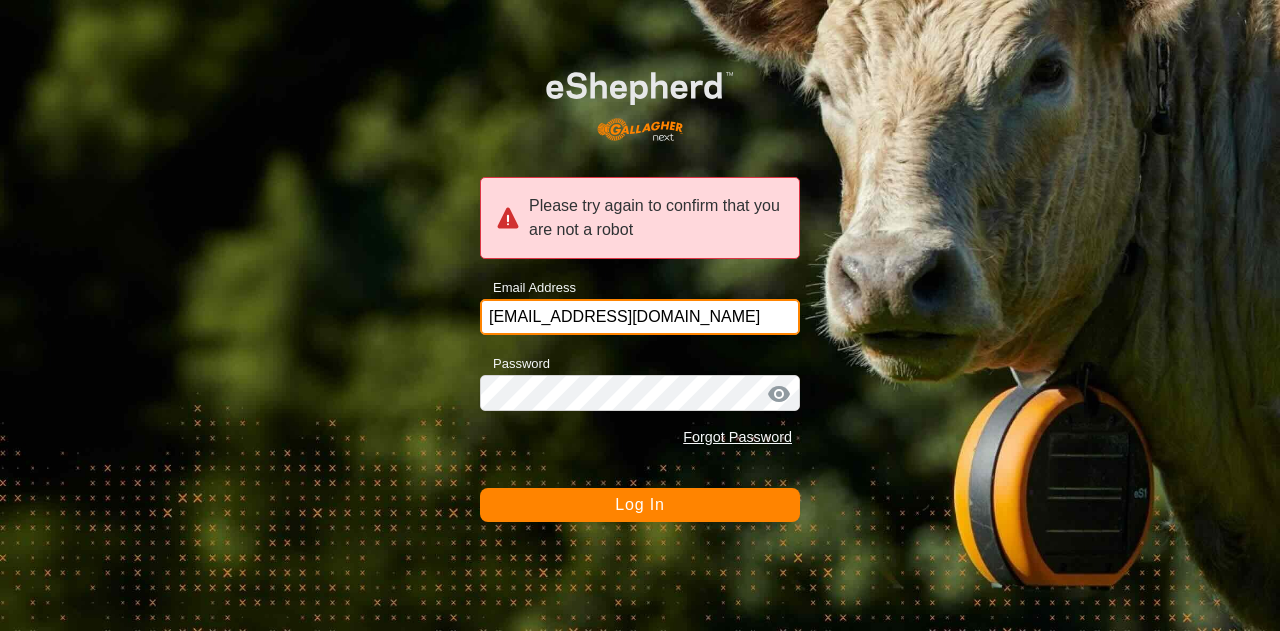 click on "belliot@oldscollege.ca" at bounding box center [640, 317] 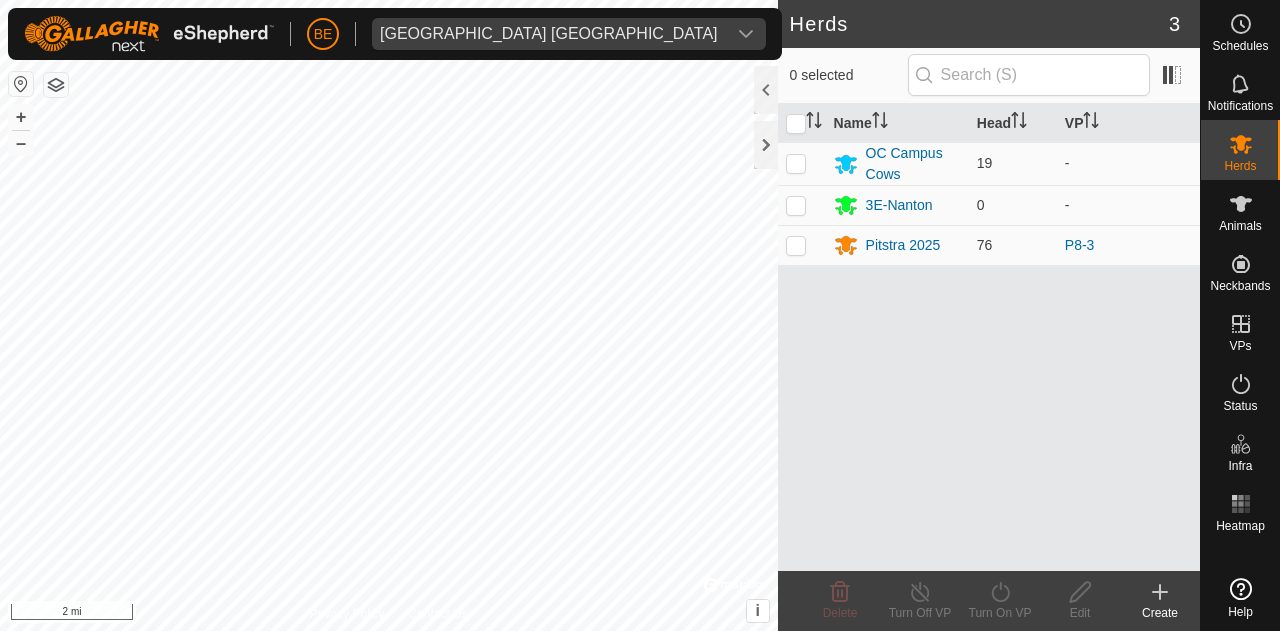 scroll, scrollTop: 0, scrollLeft: 0, axis: both 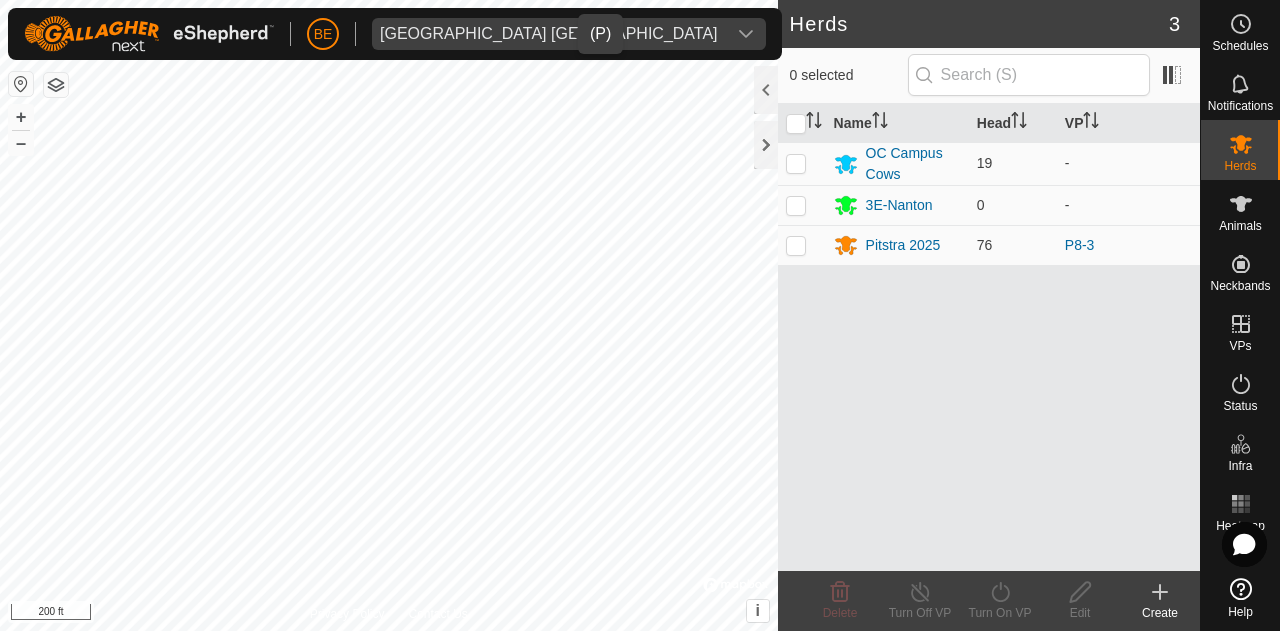 click on "[GEOGRAPHIC_DATA] [GEOGRAPHIC_DATA]" at bounding box center [549, 34] 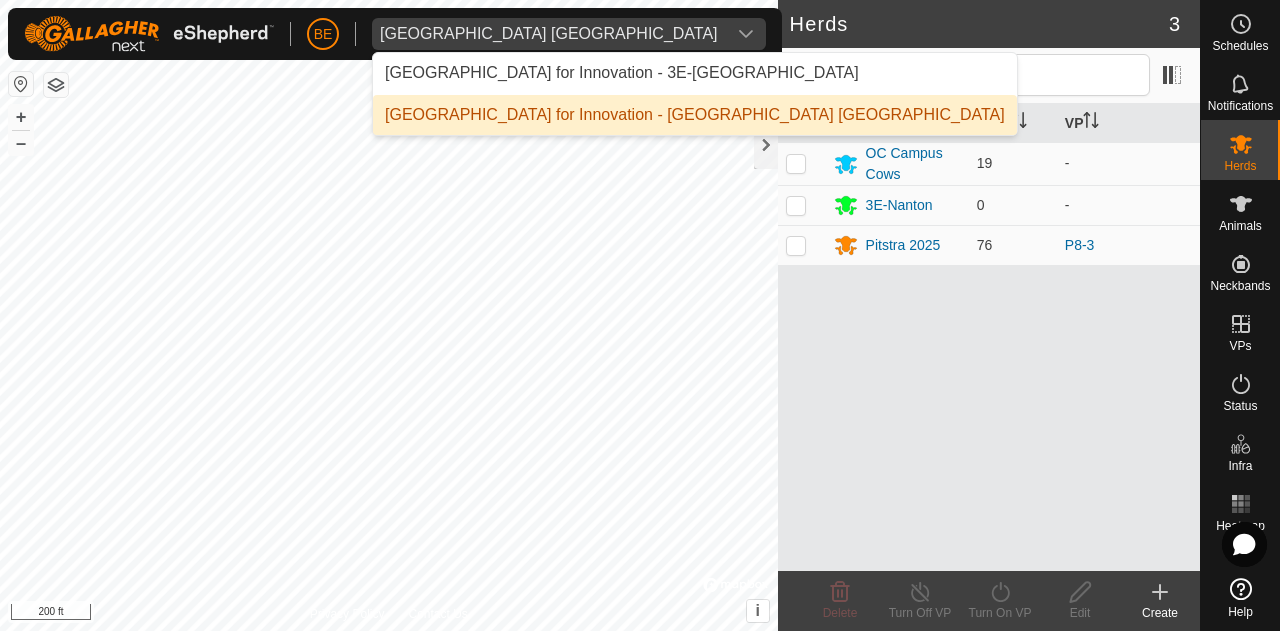 click on "[GEOGRAPHIC_DATA] for Innovation - [GEOGRAPHIC_DATA] [GEOGRAPHIC_DATA]" at bounding box center (695, 115) 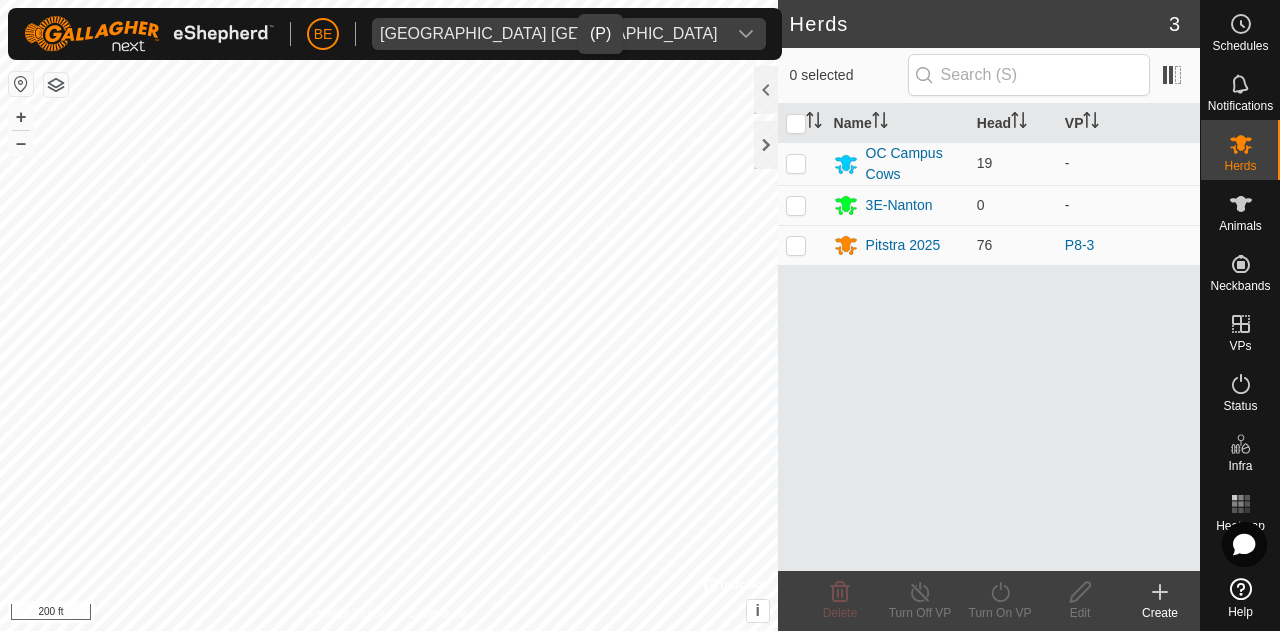 click 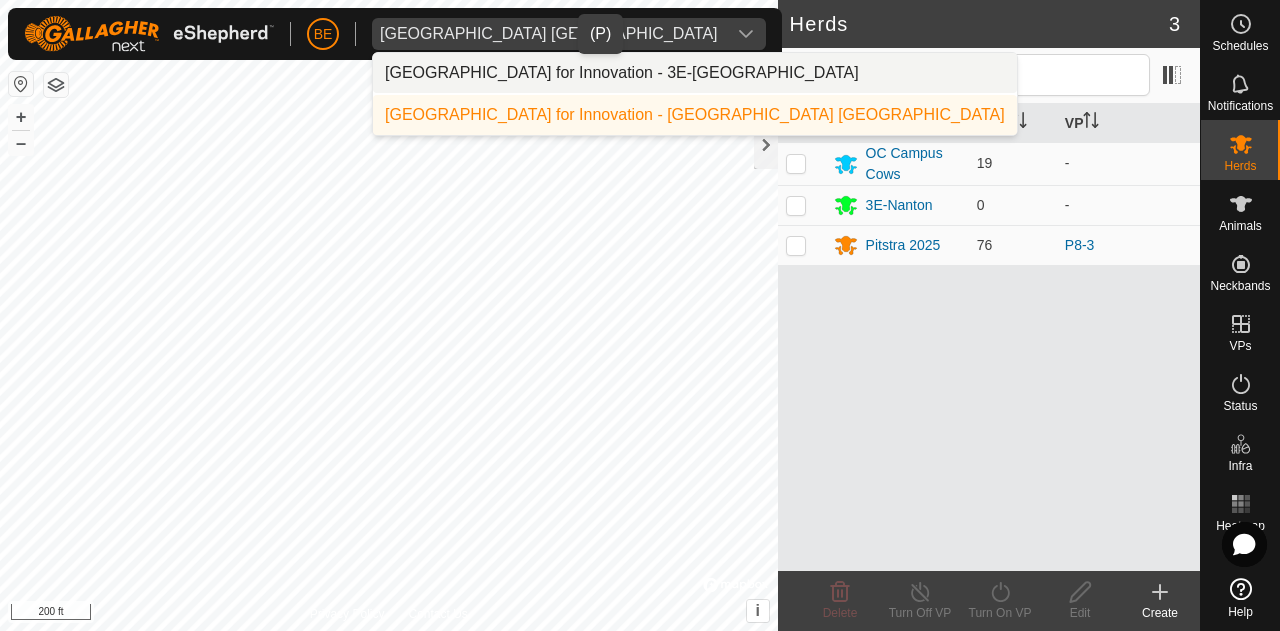 click on "[GEOGRAPHIC_DATA] for Innovation - 3E-[GEOGRAPHIC_DATA]" at bounding box center (695, 73) 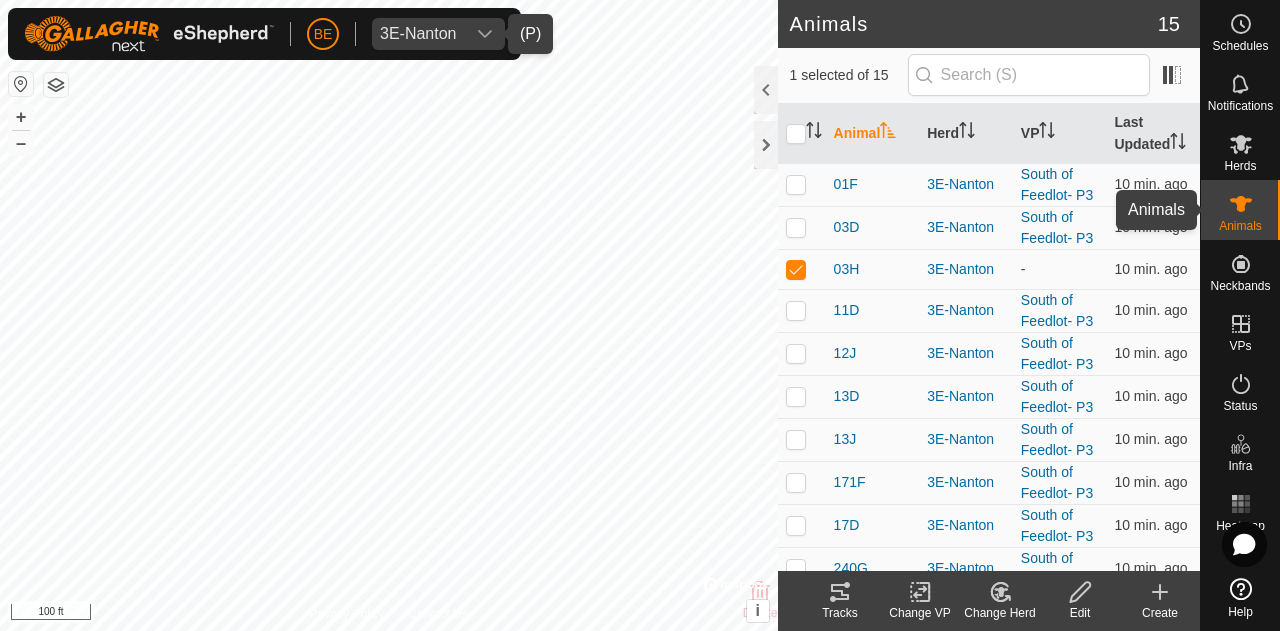 click on "Animals" at bounding box center [1240, 226] 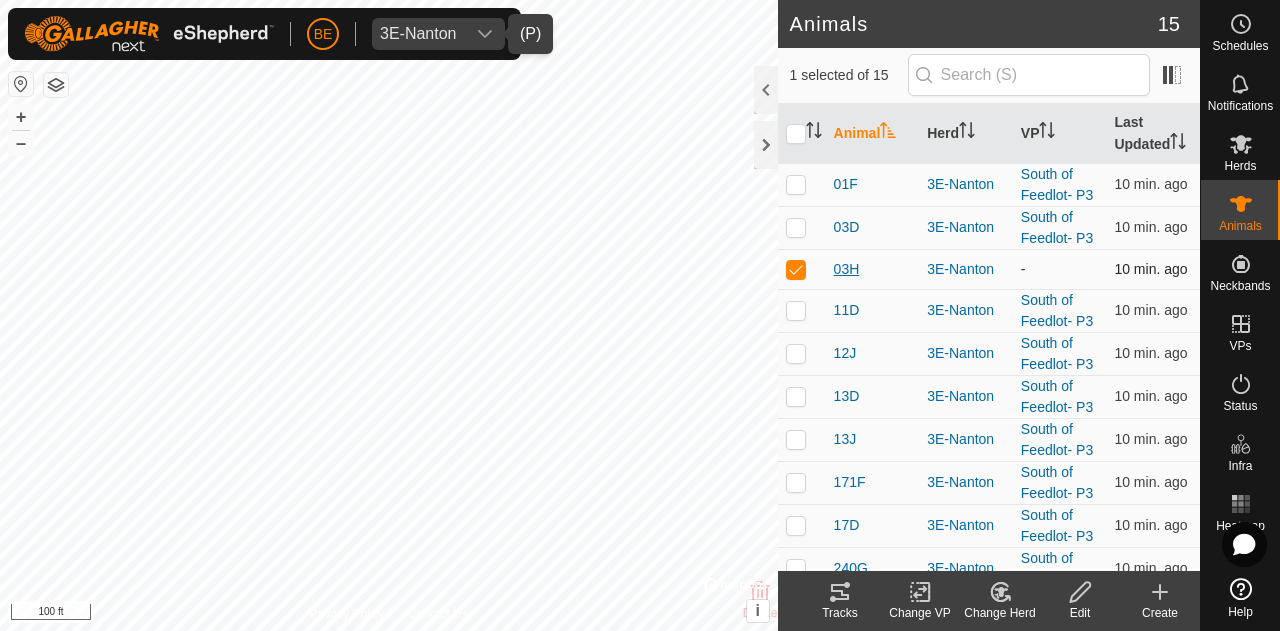 click on "03H" at bounding box center (847, 269) 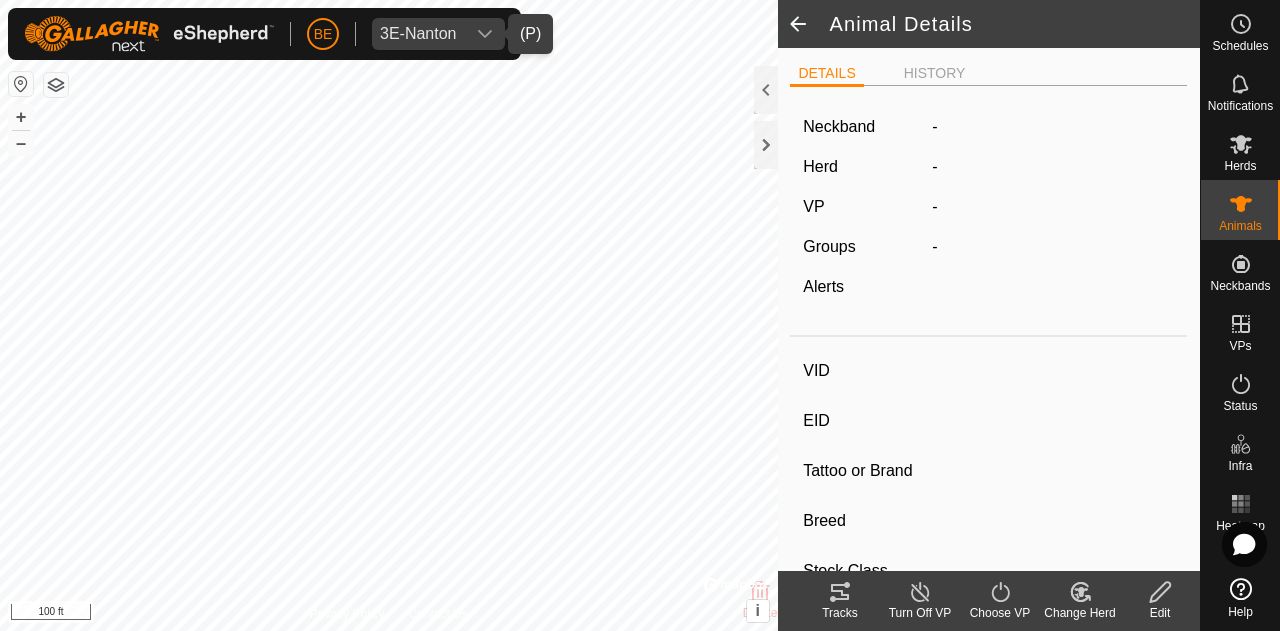 type on "03H" 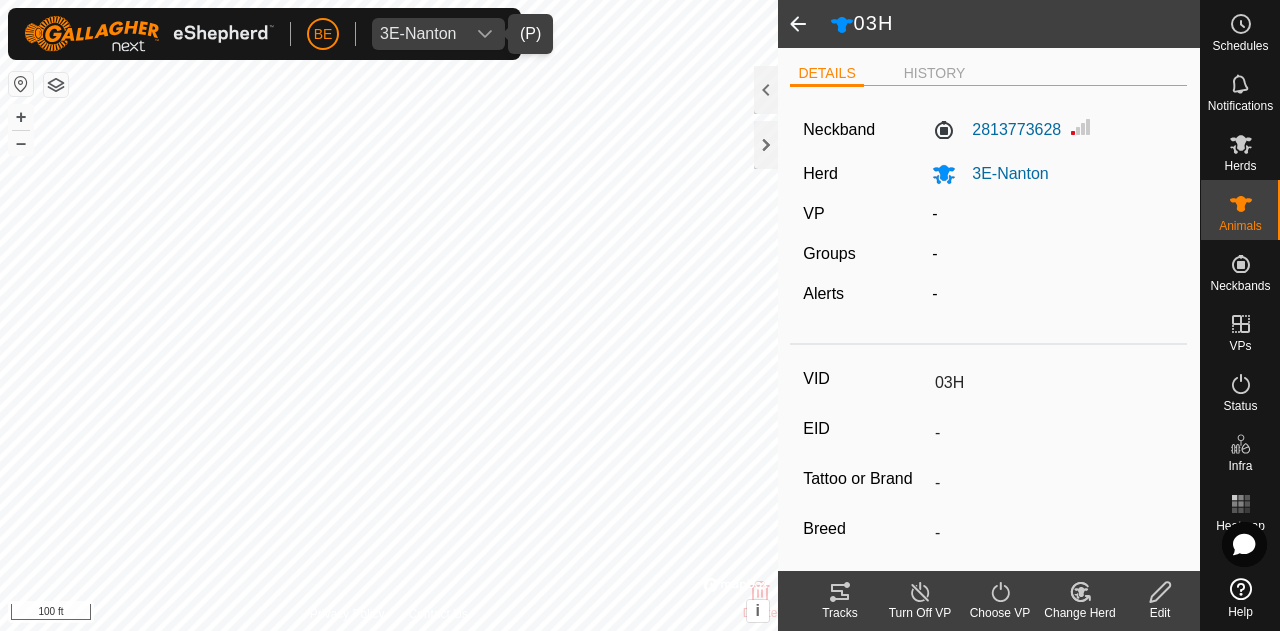 click 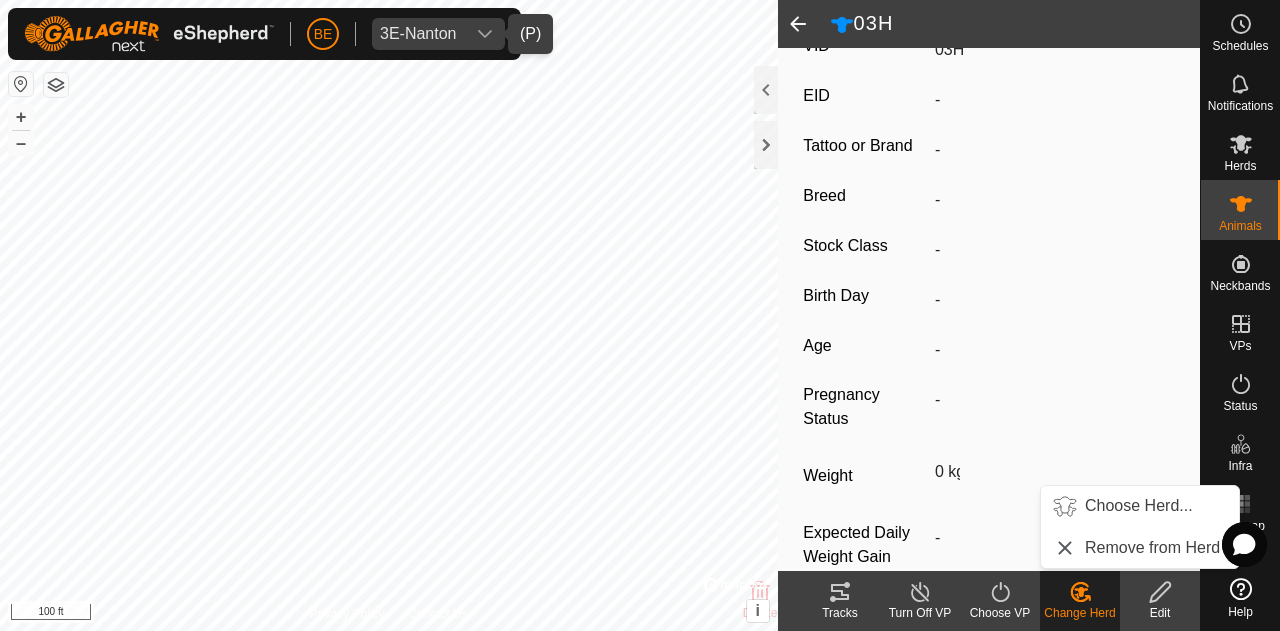 scroll, scrollTop: 372, scrollLeft: 0, axis: vertical 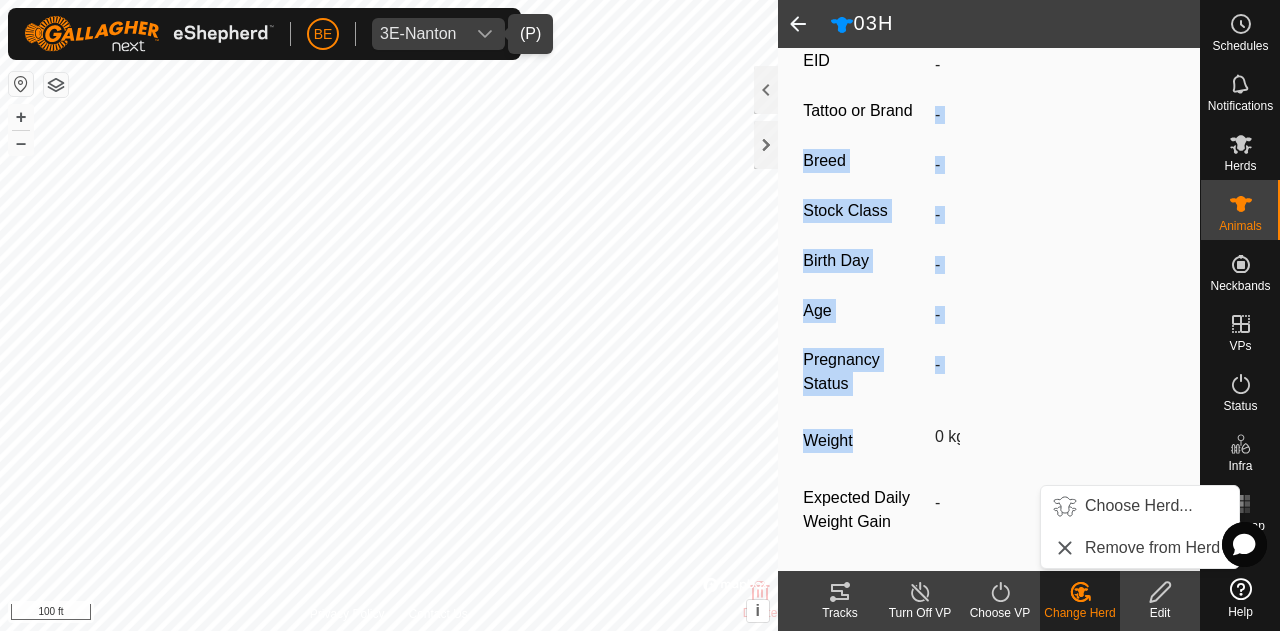 drag, startPoint x: 1136, startPoint y: 432, endPoint x: 1163, endPoint y: 98, distance: 335.08954 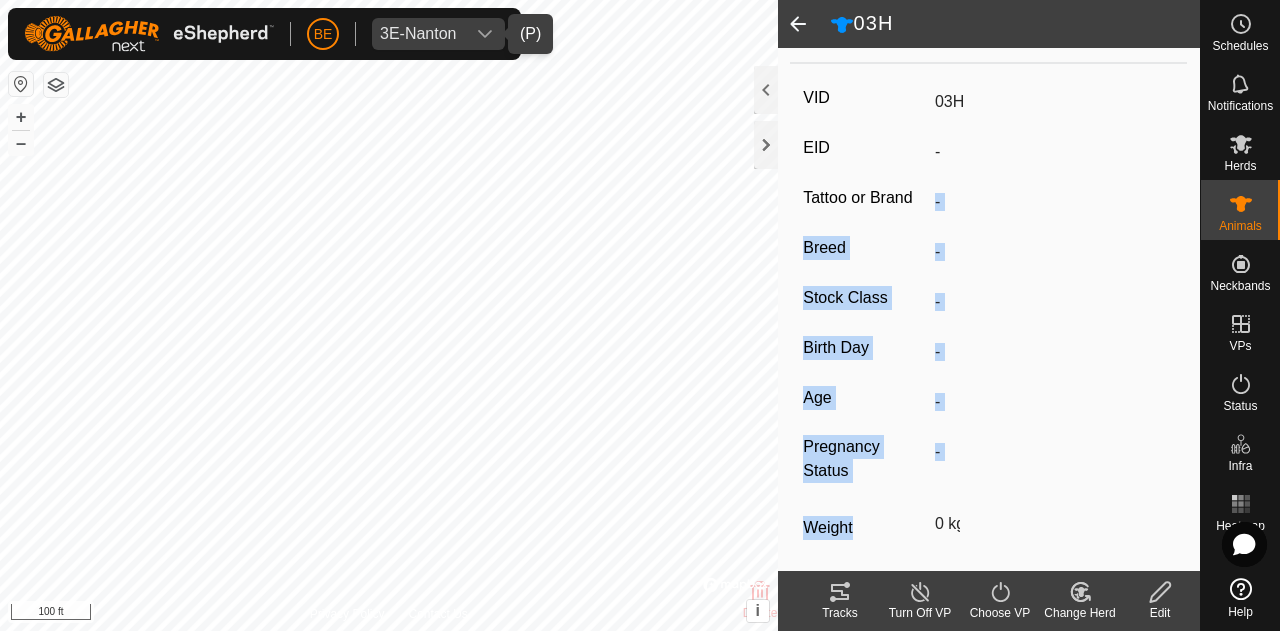 scroll, scrollTop: 210, scrollLeft: 0, axis: vertical 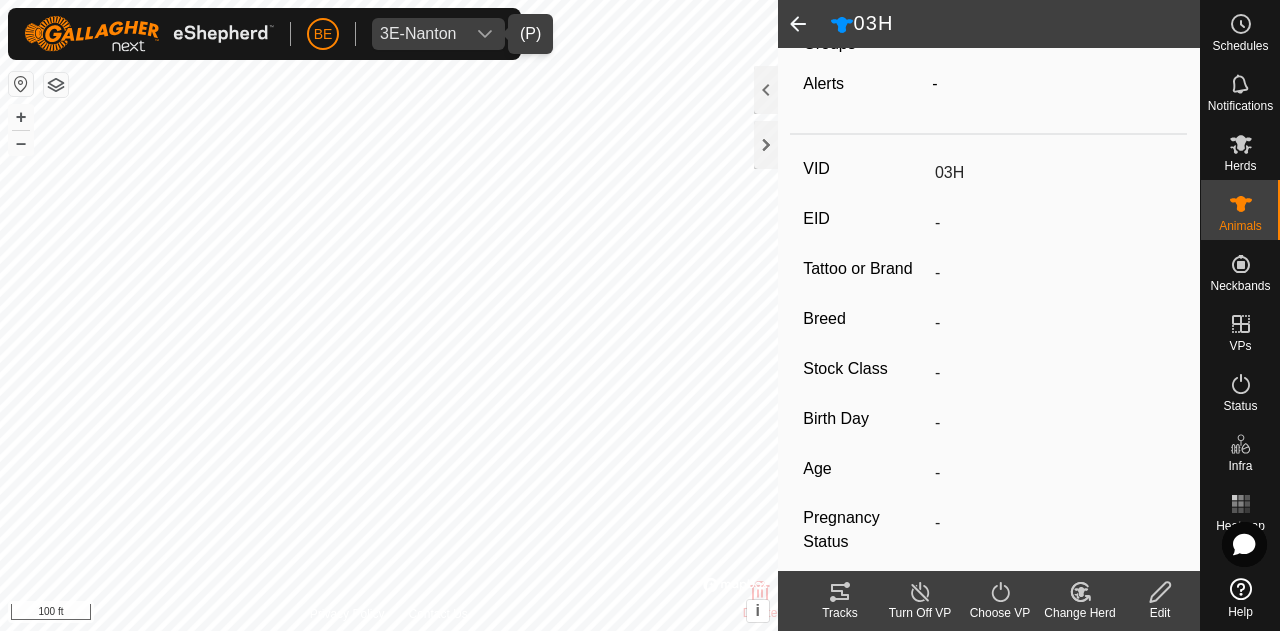 click on "Animals" at bounding box center (1240, 210) 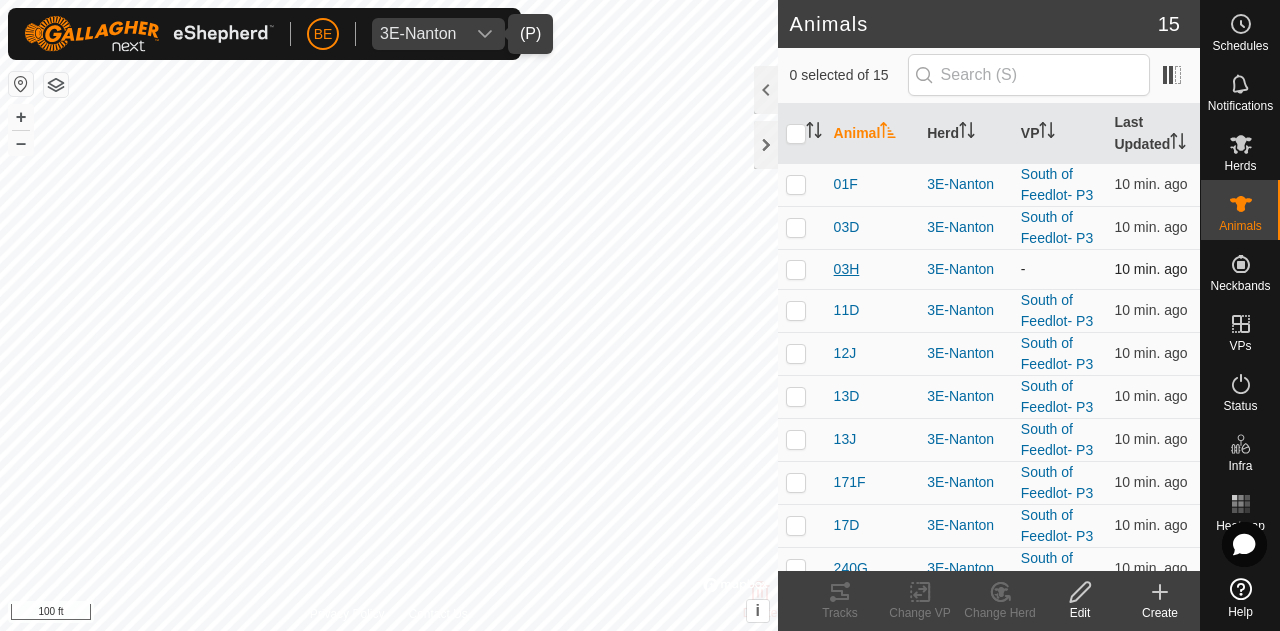 click on "03H" at bounding box center (847, 269) 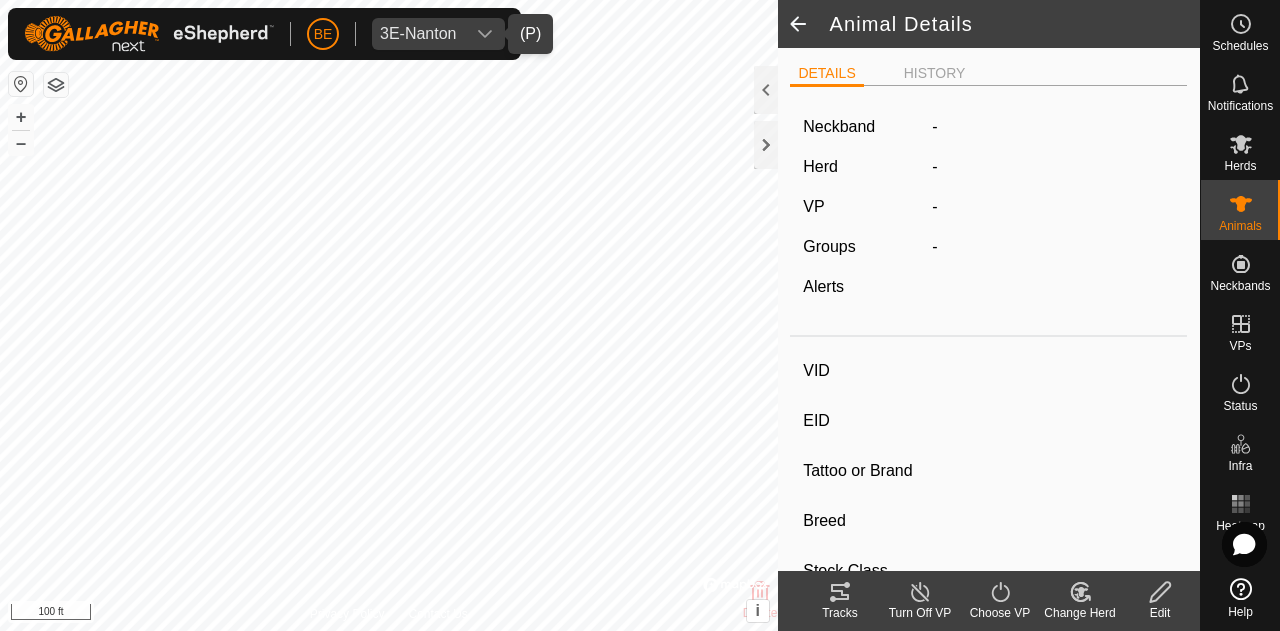 type on "03H" 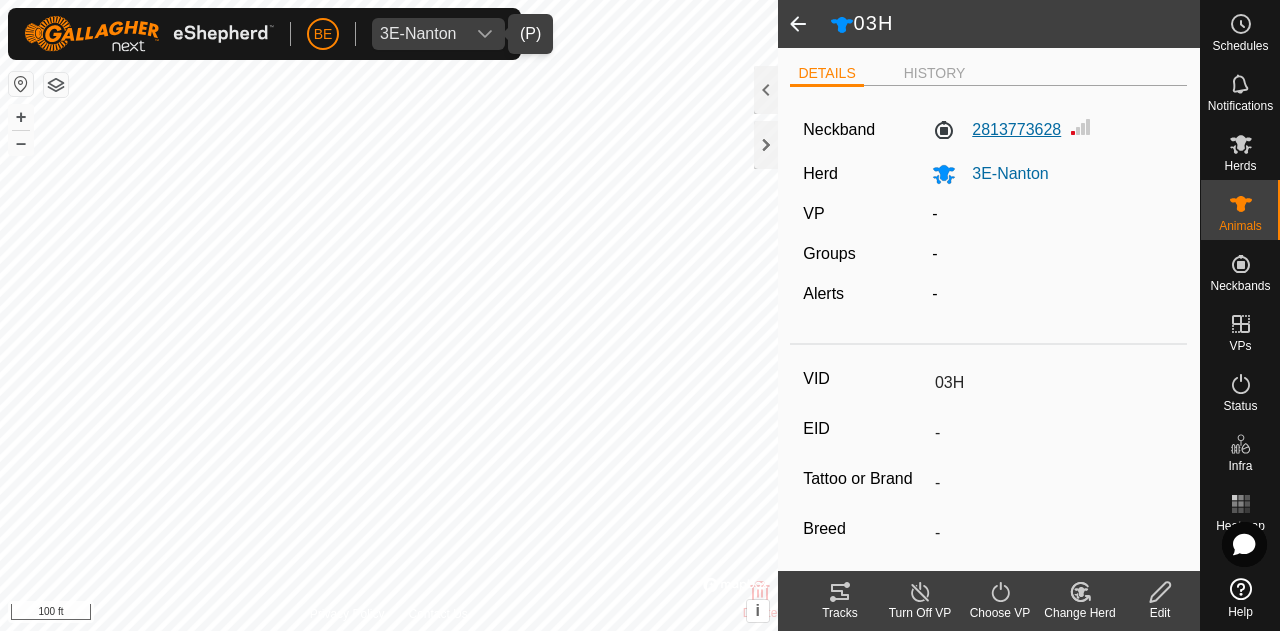 click on "2813773628" 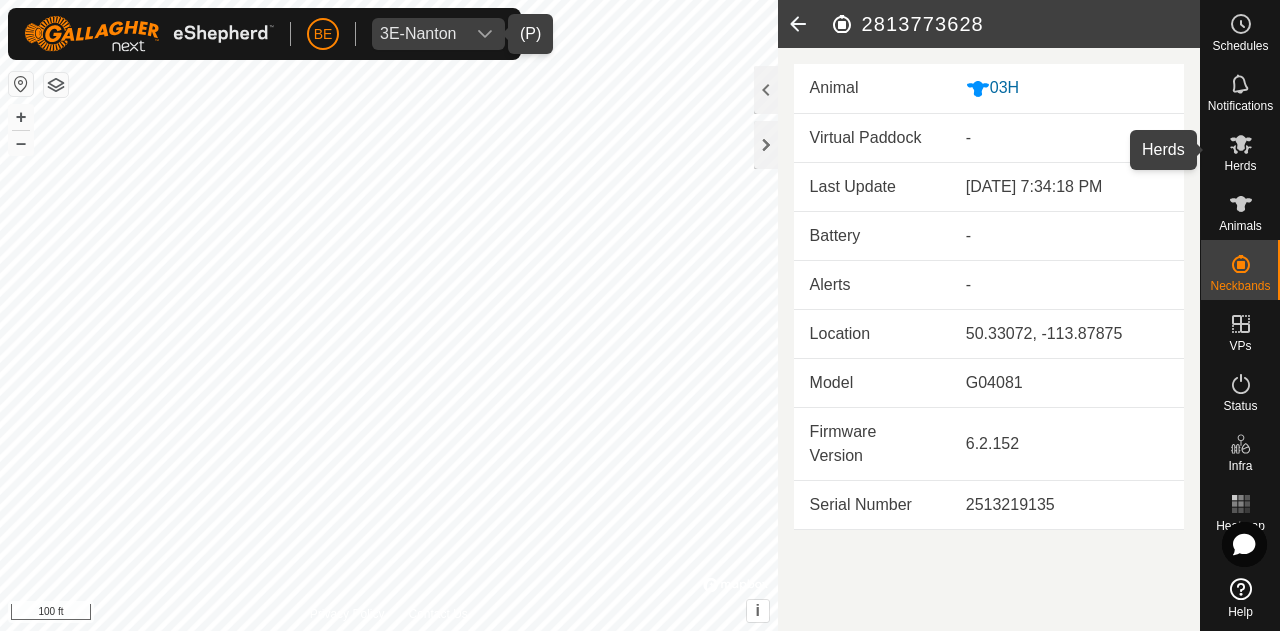 click 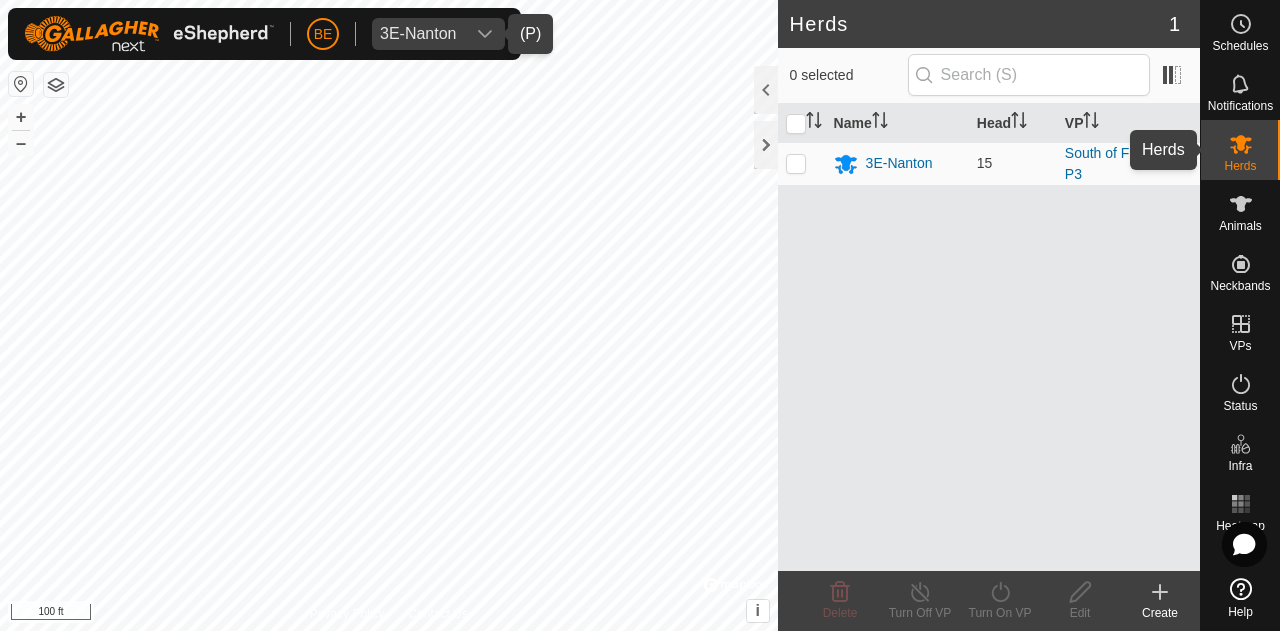 click on "Herds" at bounding box center (1240, 166) 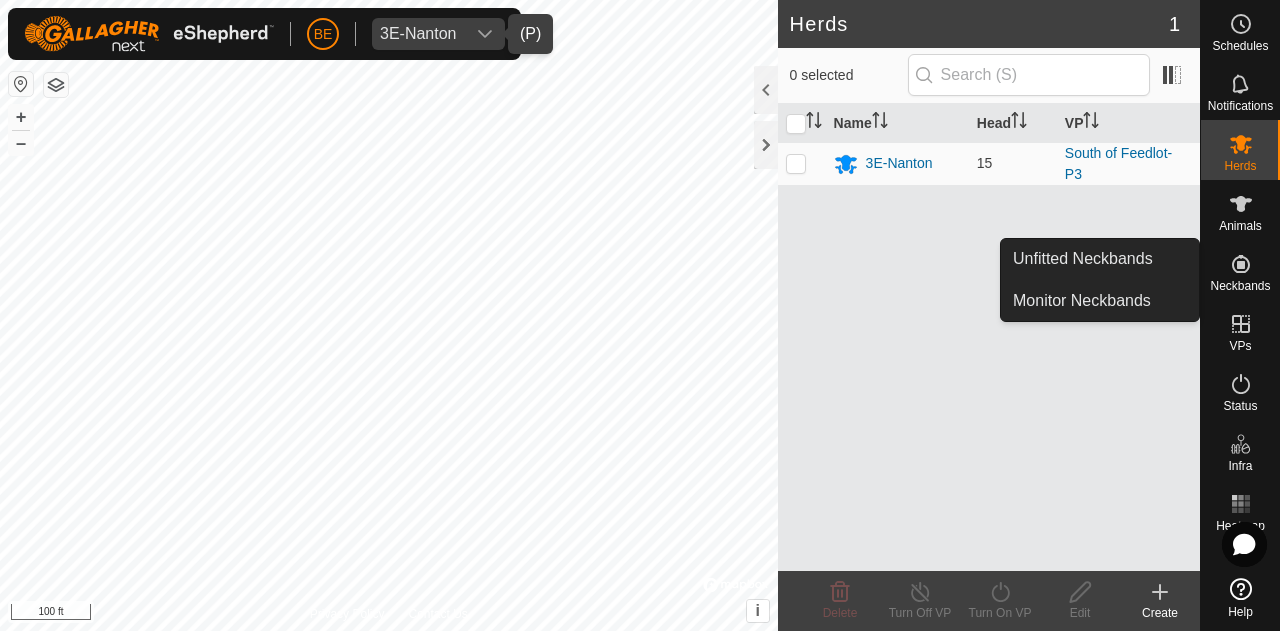 click on "Neckbands" at bounding box center (1240, 270) 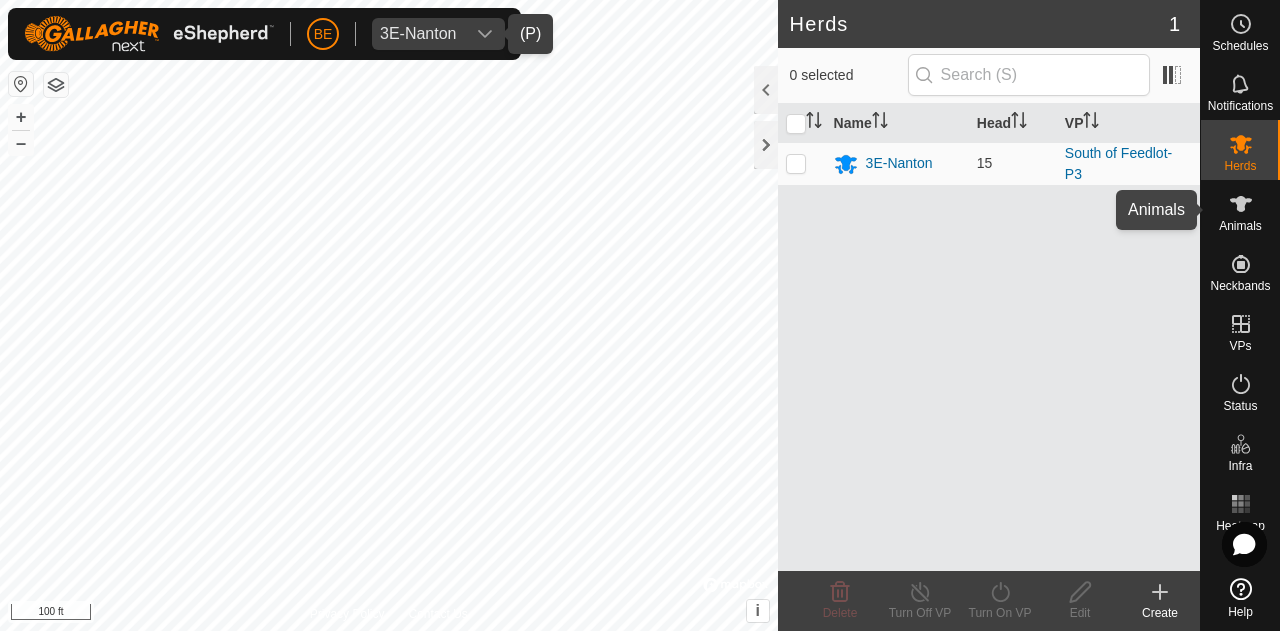 click 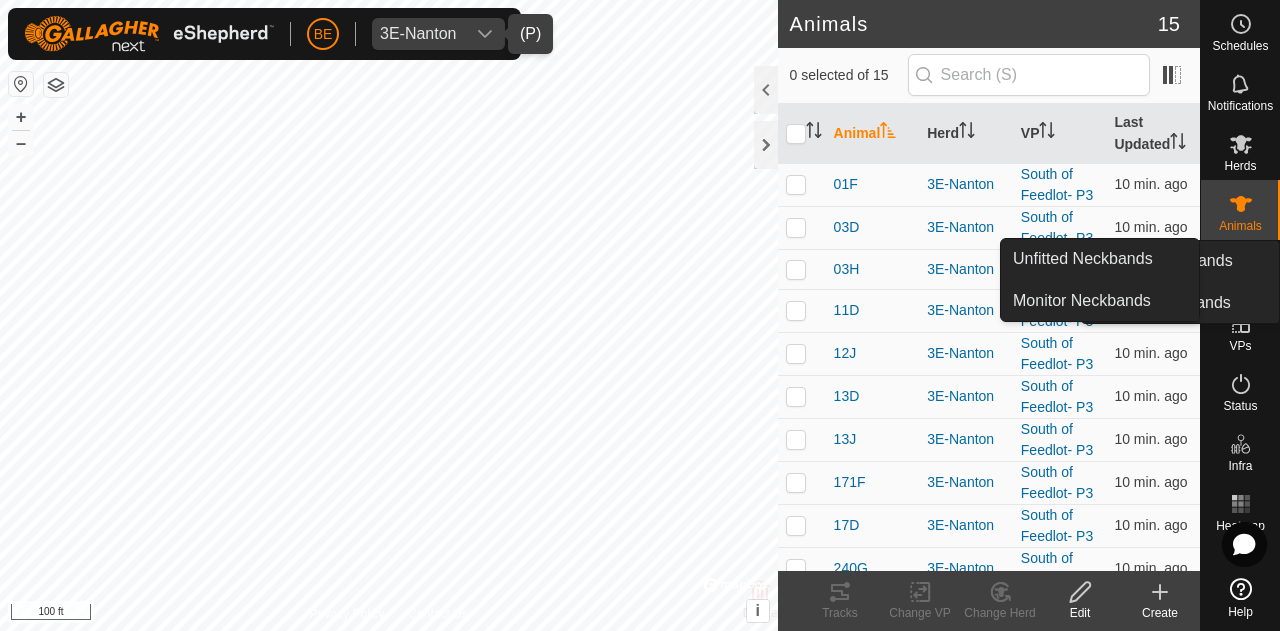 click on "Neckbands" at bounding box center (1240, 286) 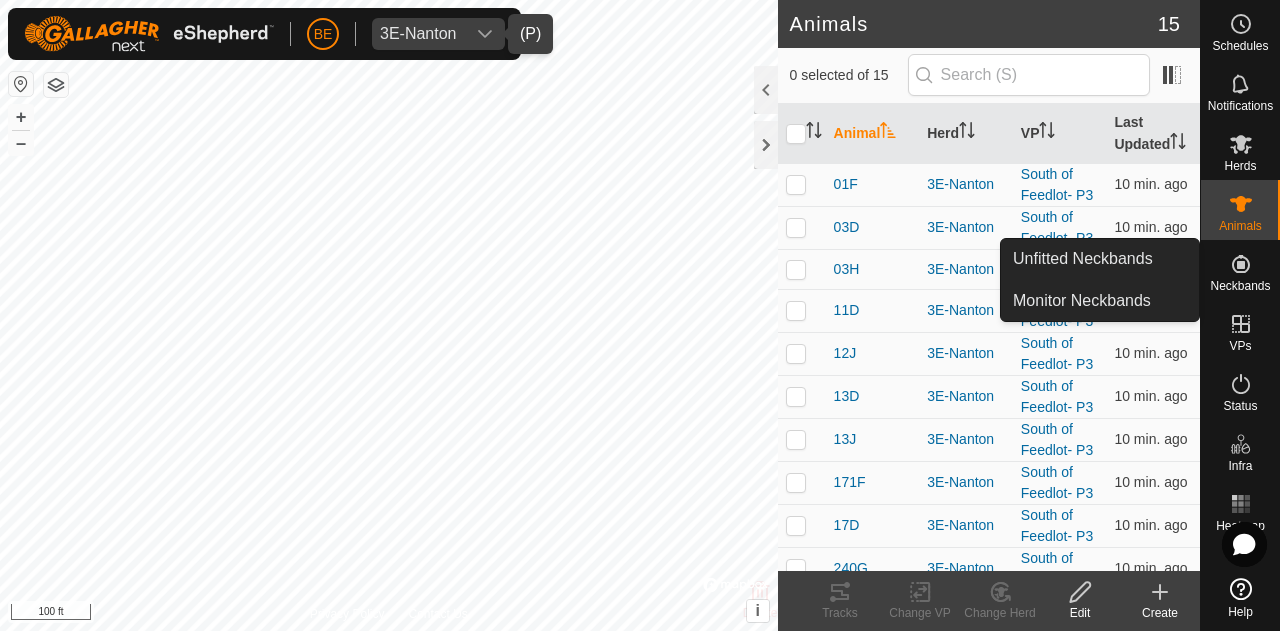 click 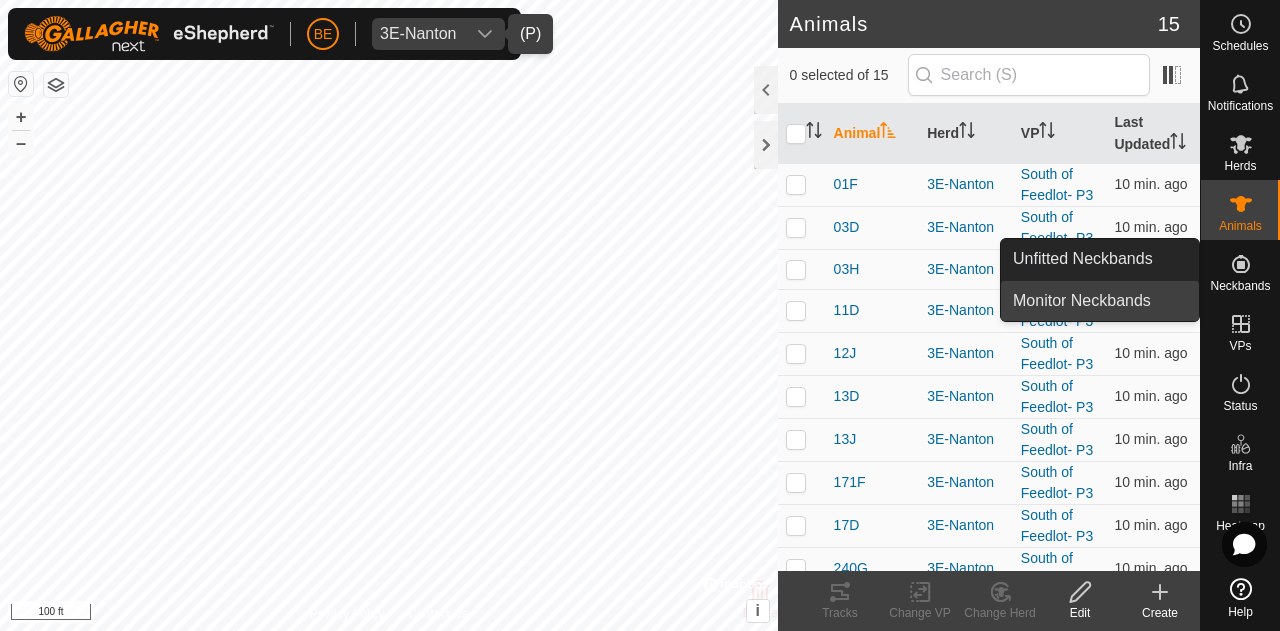 click on "Monitor Neckbands" at bounding box center (1100, 301) 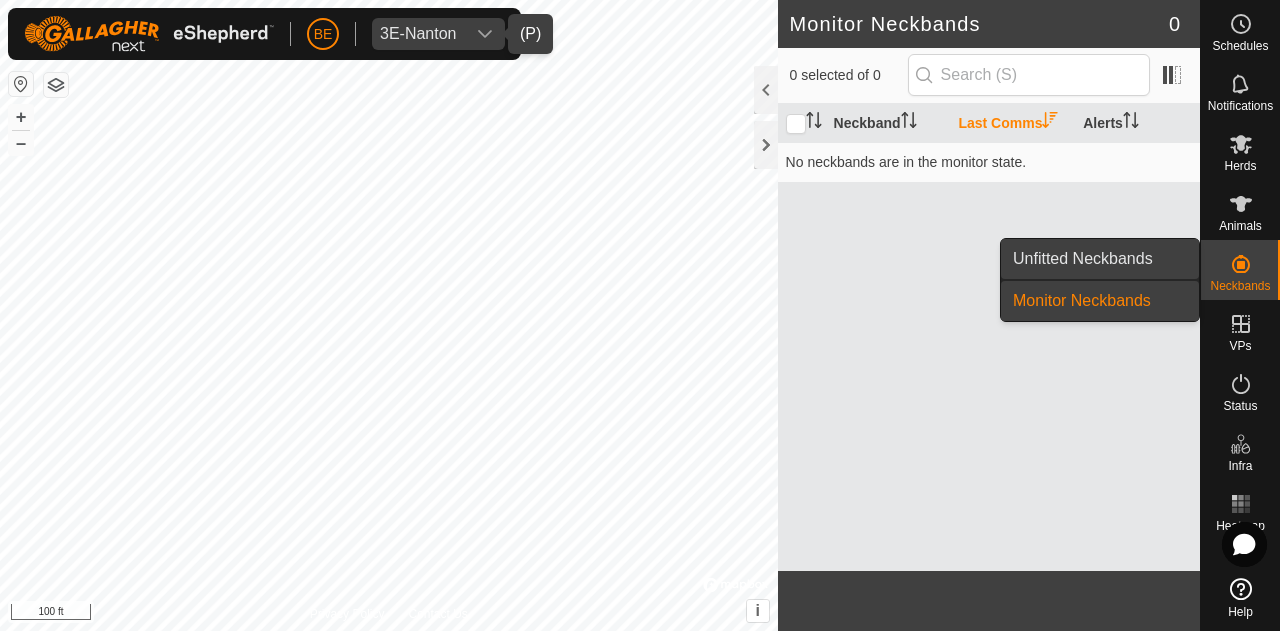 click on "Unfitted Neckbands" at bounding box center [1100, 259] 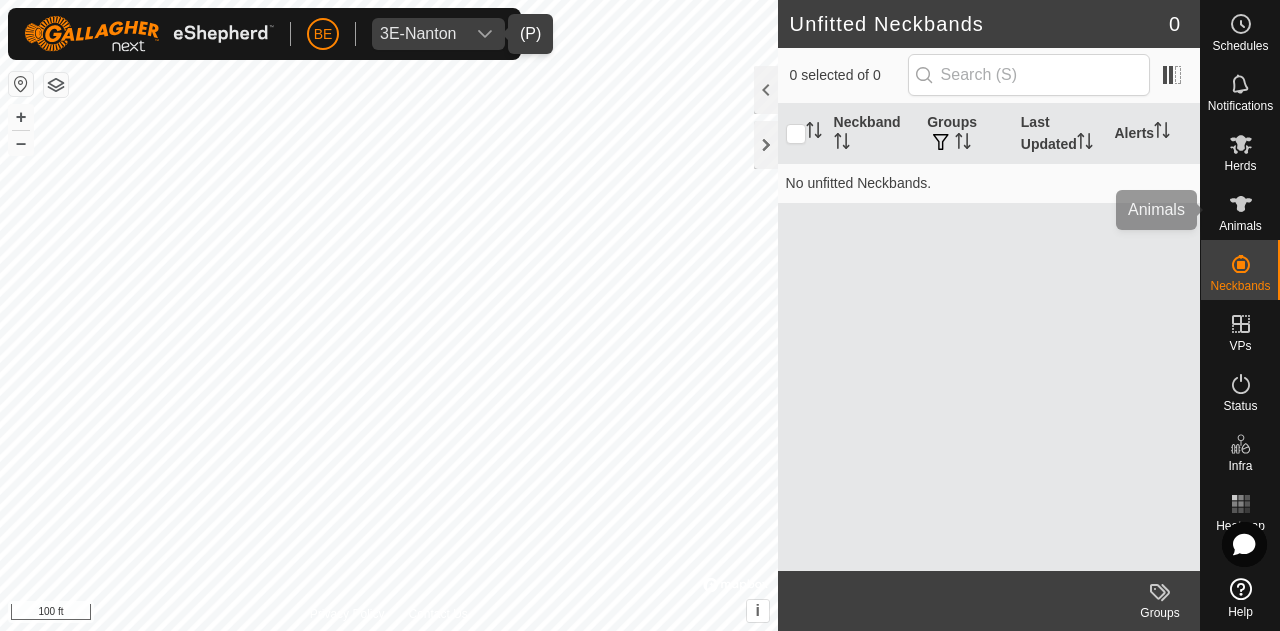 click on "Animals" at bounding box center [1240, 210] 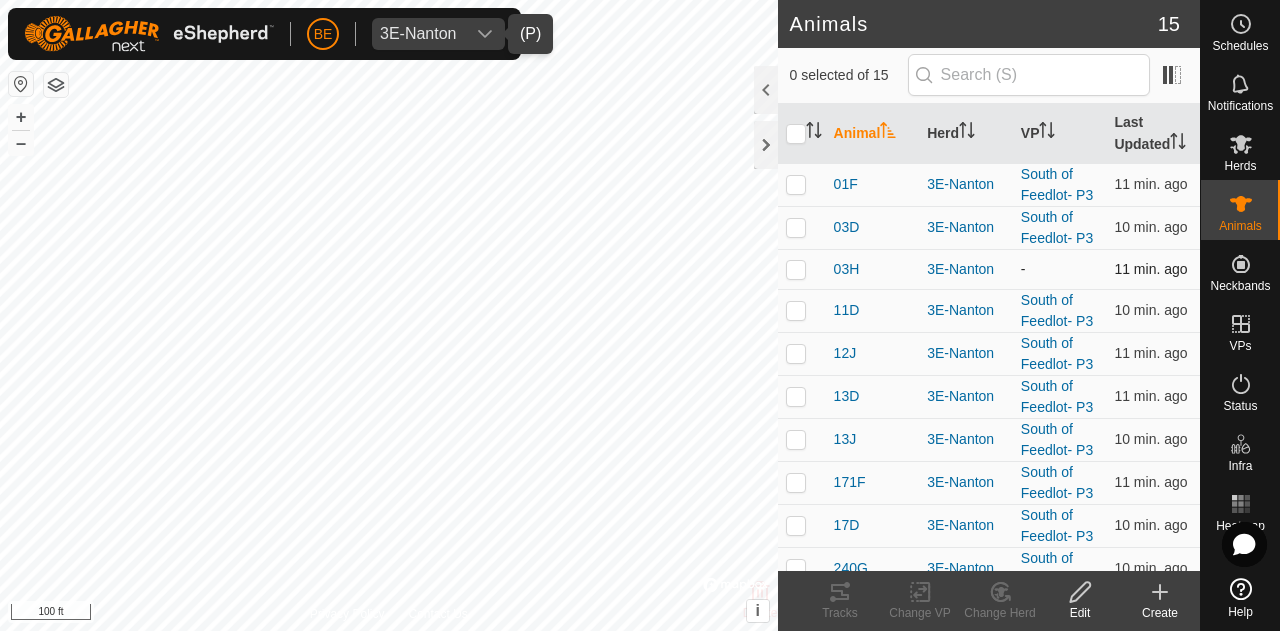 click at bounding box center (796, 269) 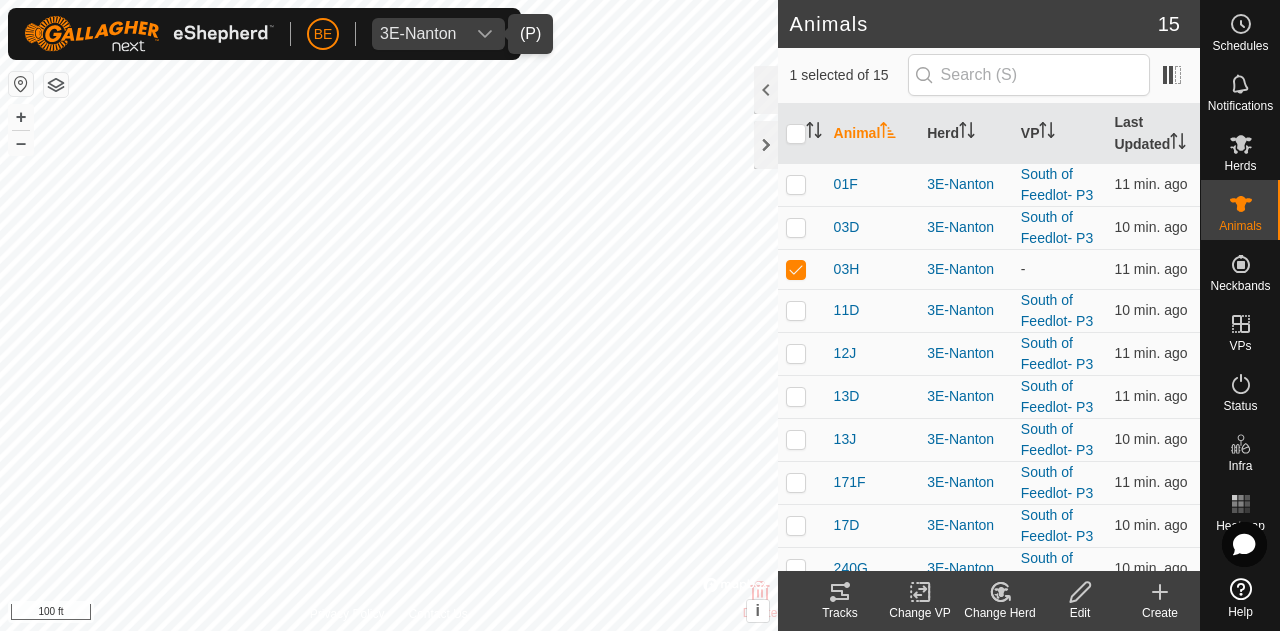 click 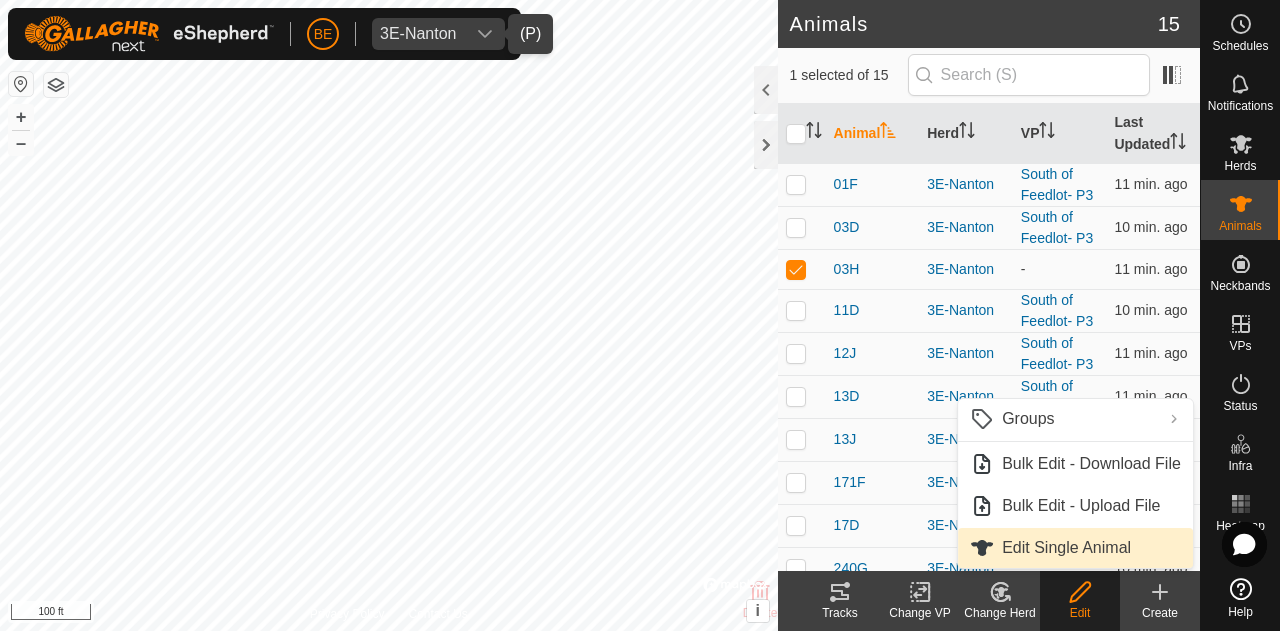 click on "Edit Single Animal" at bounding box center [1075, 548] 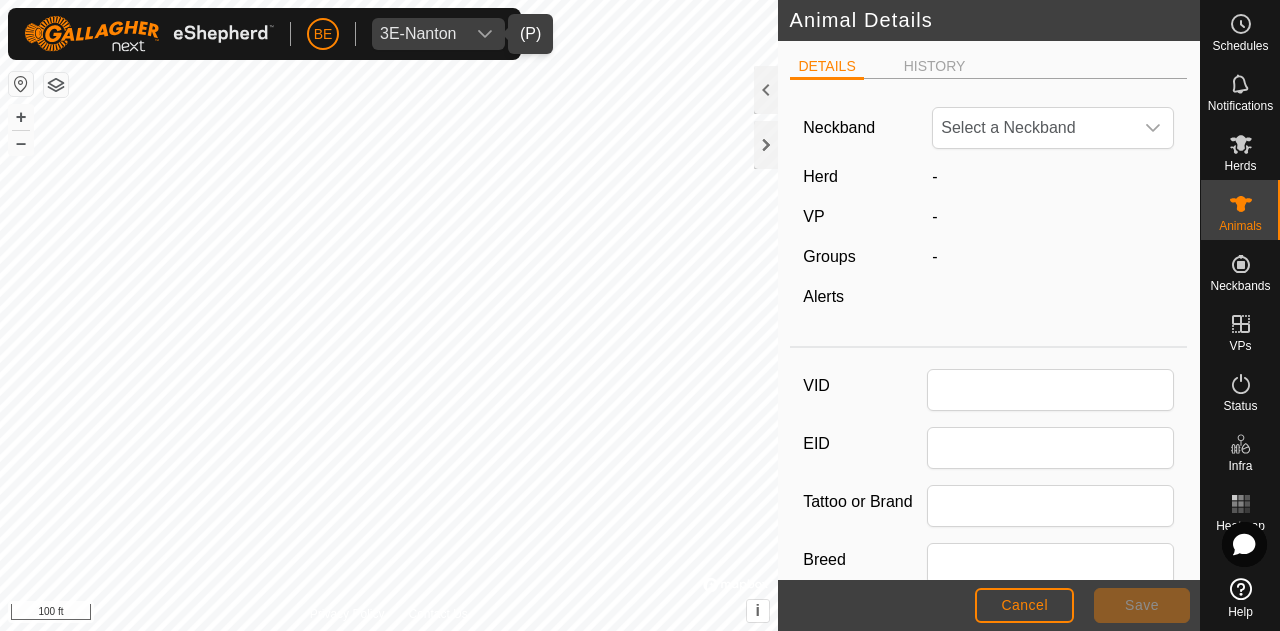 type on "03H" 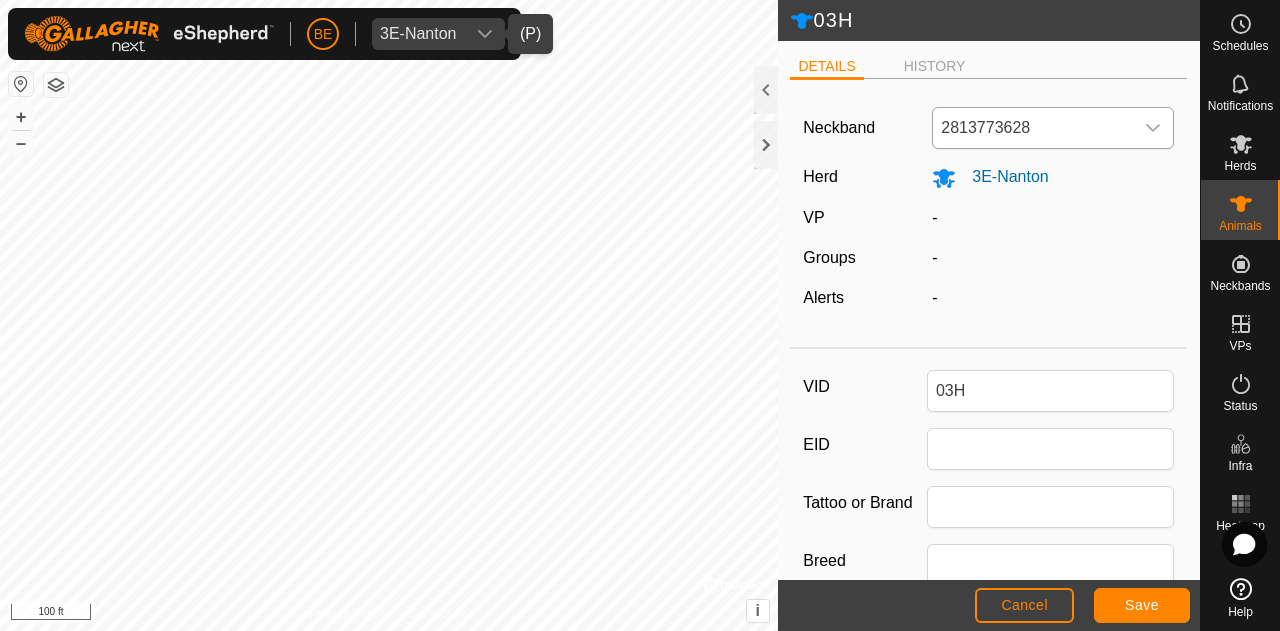 click at bounding box center [1153, 128] 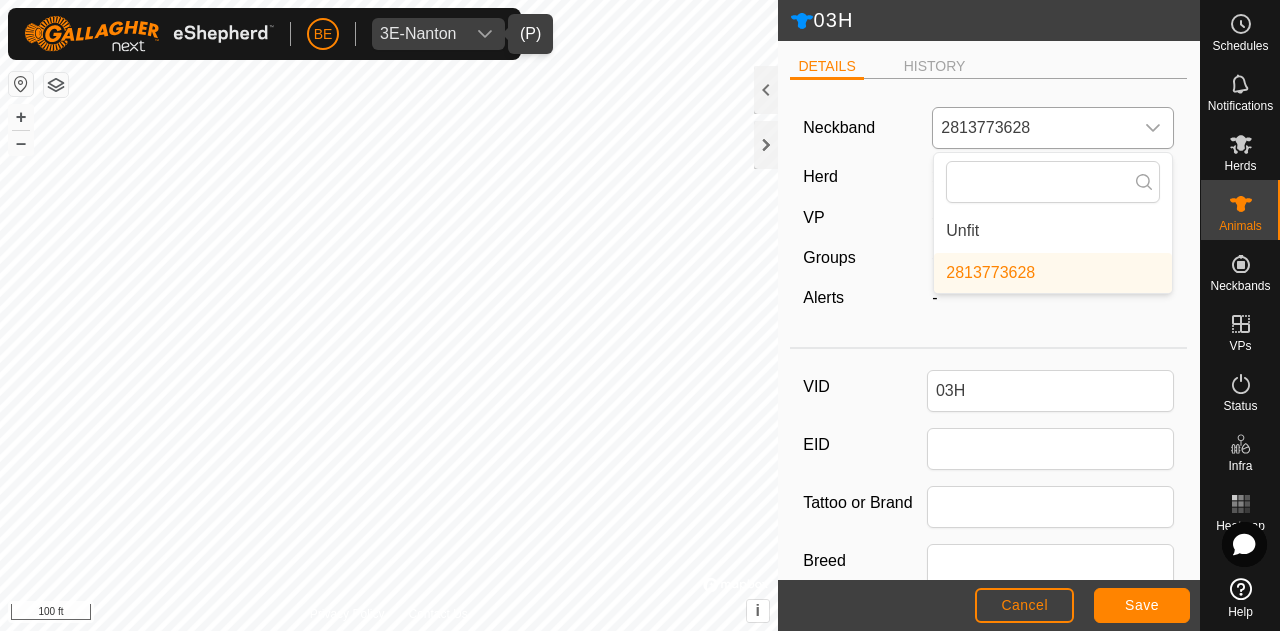 click on "Unfit" at bounding box center (1053, 231) 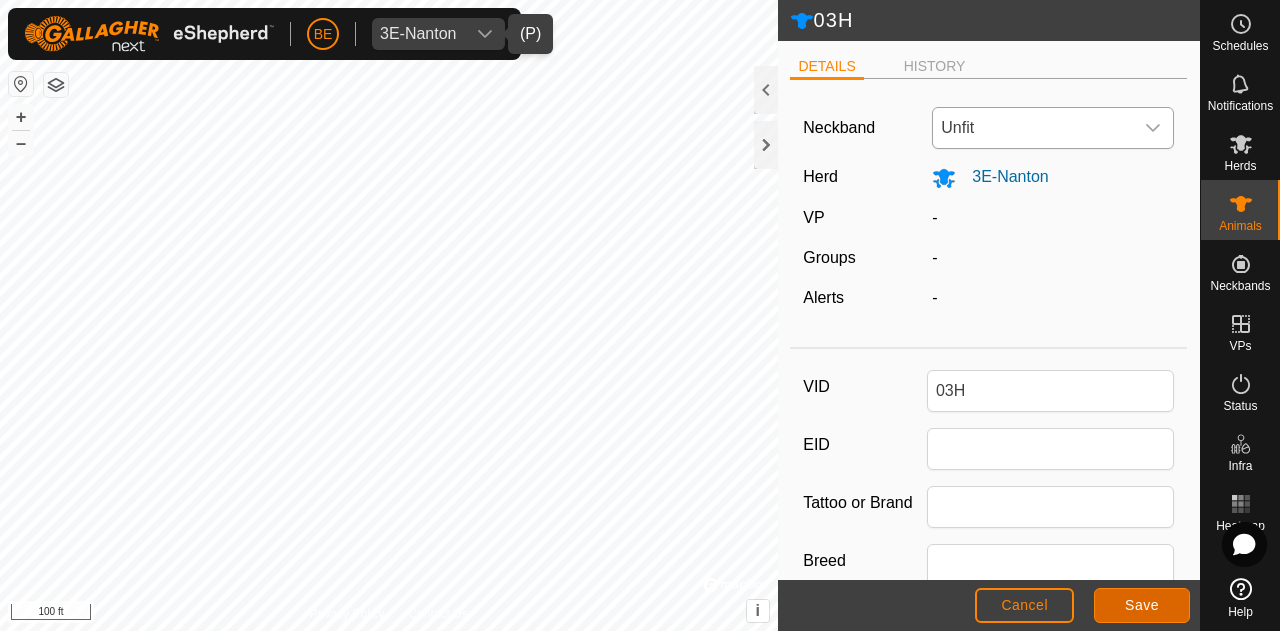 click on "Save" 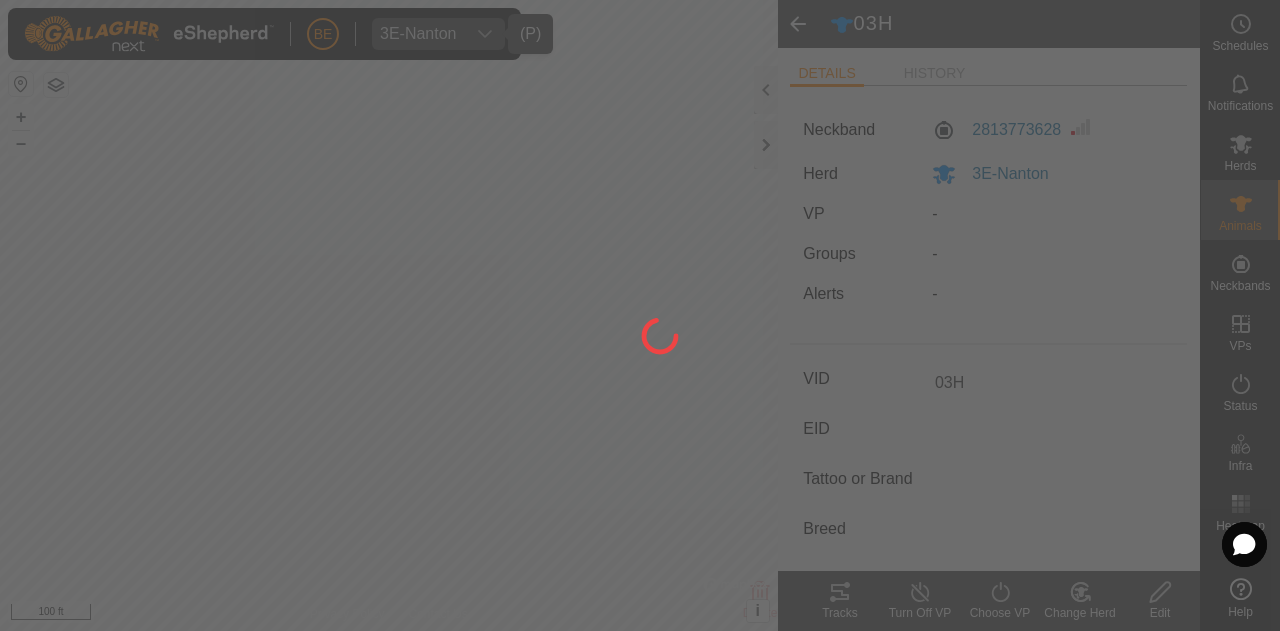 type on "-" 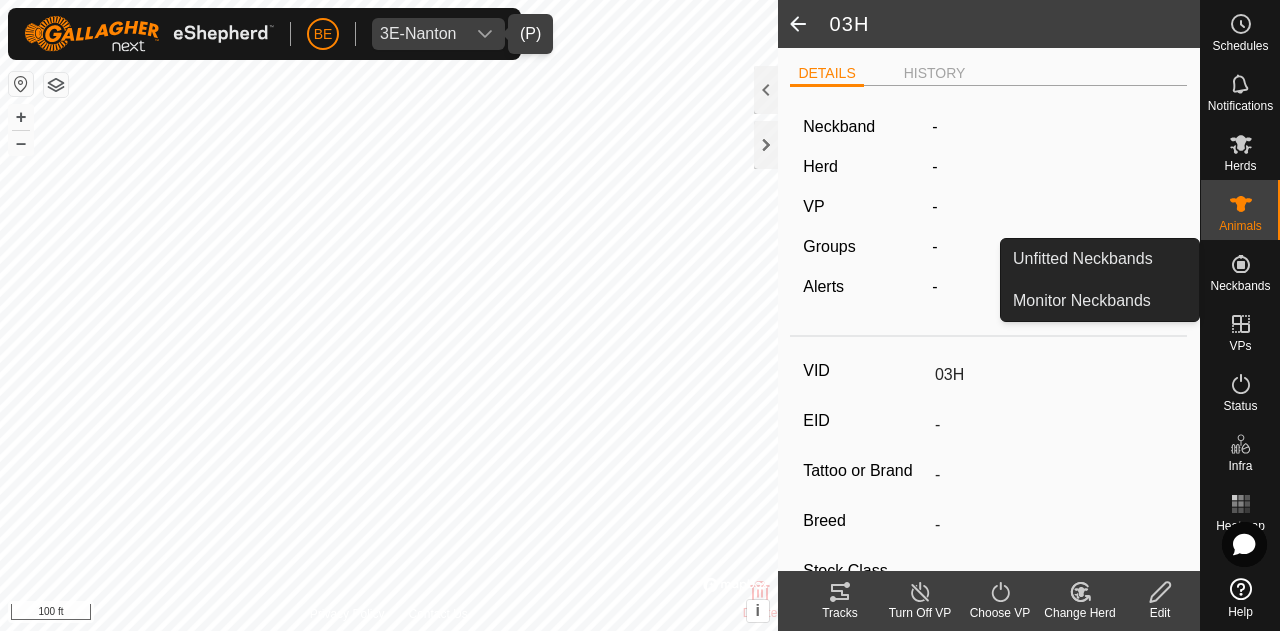 click 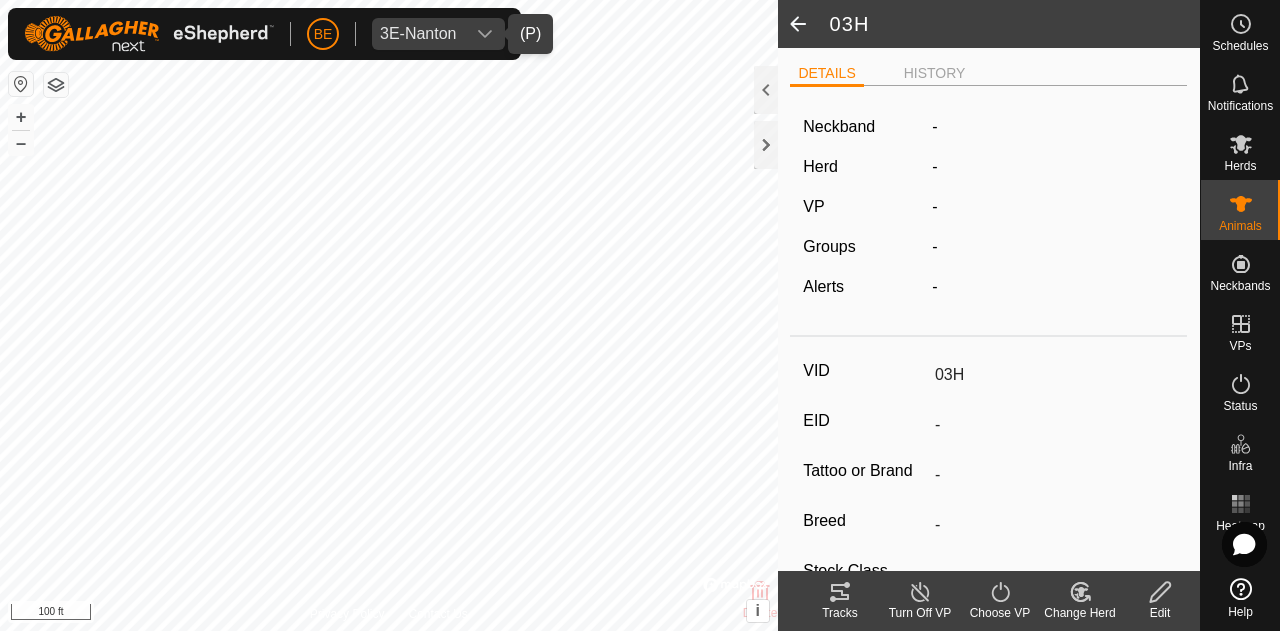 click on "-" 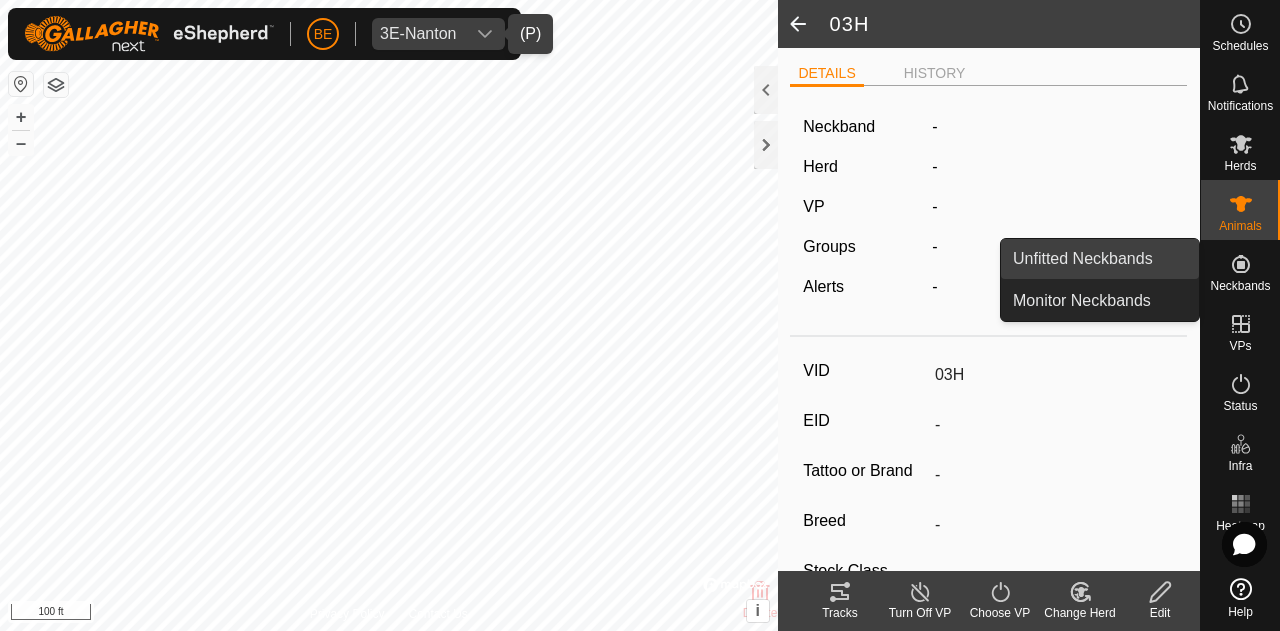 click on "Unfitted Neckbands" at bounding box center [1100, 259] 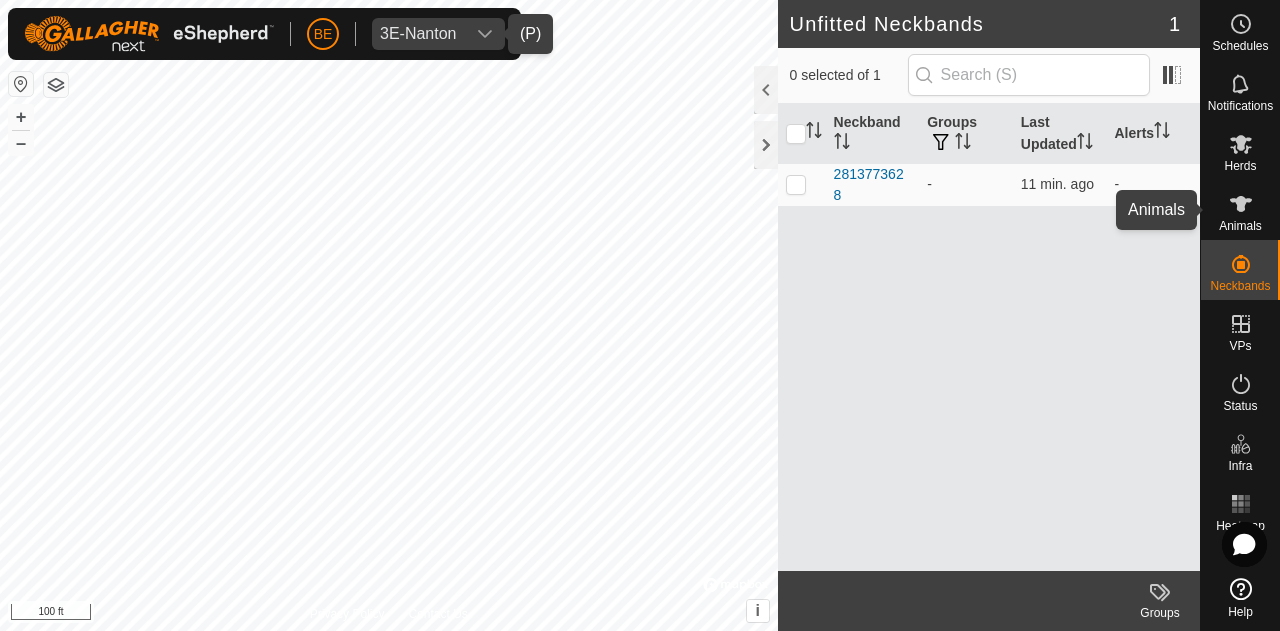 click at bounding box center [1241, 204] 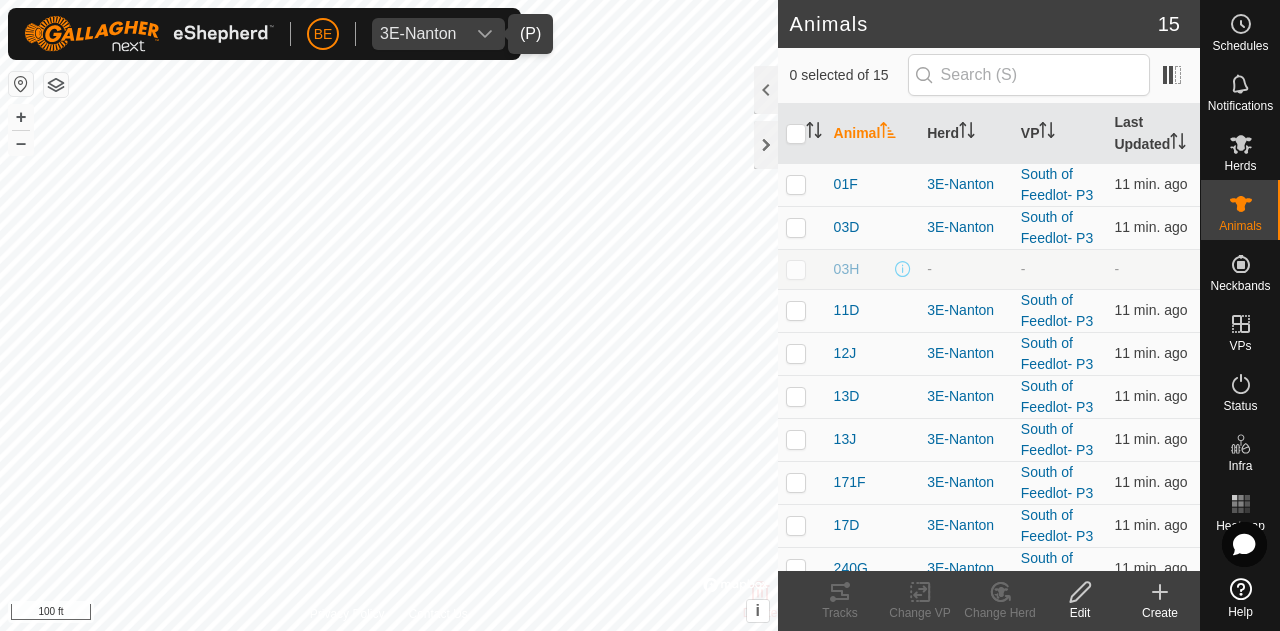 click 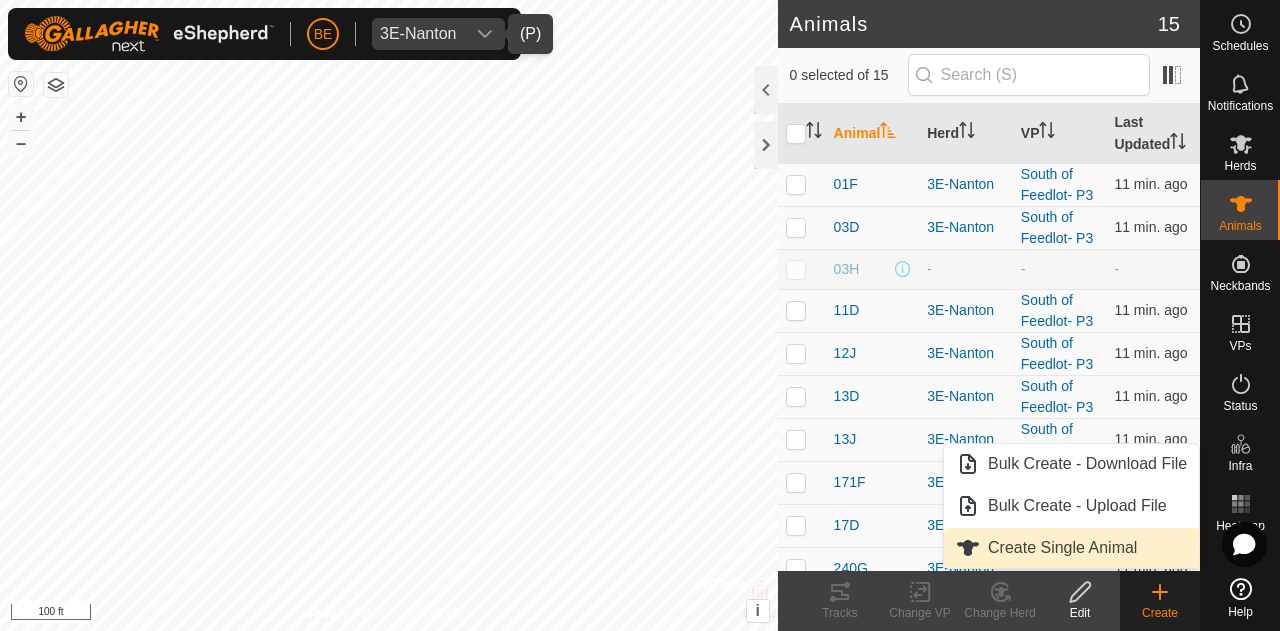 drag, startPoint x: 1058, startPoint y: 552, endPoint x: 1067, endPoint y: 530, distance: 23.769728 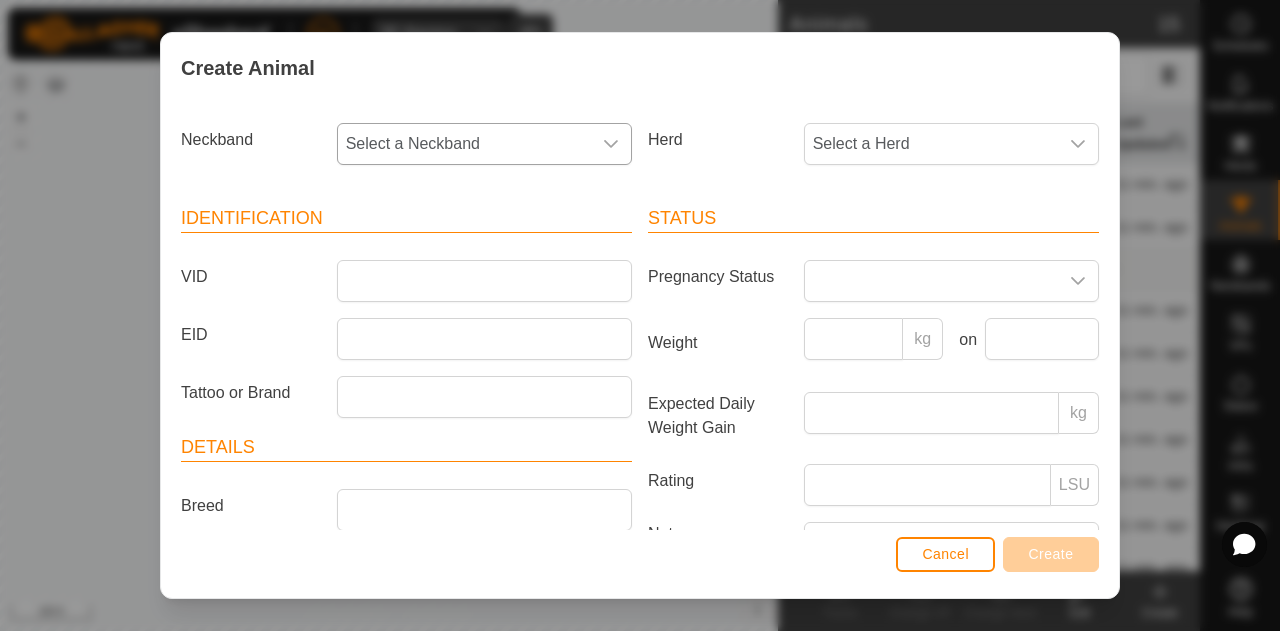 click on "Select a Neckband" at bounding box center [464, 144] 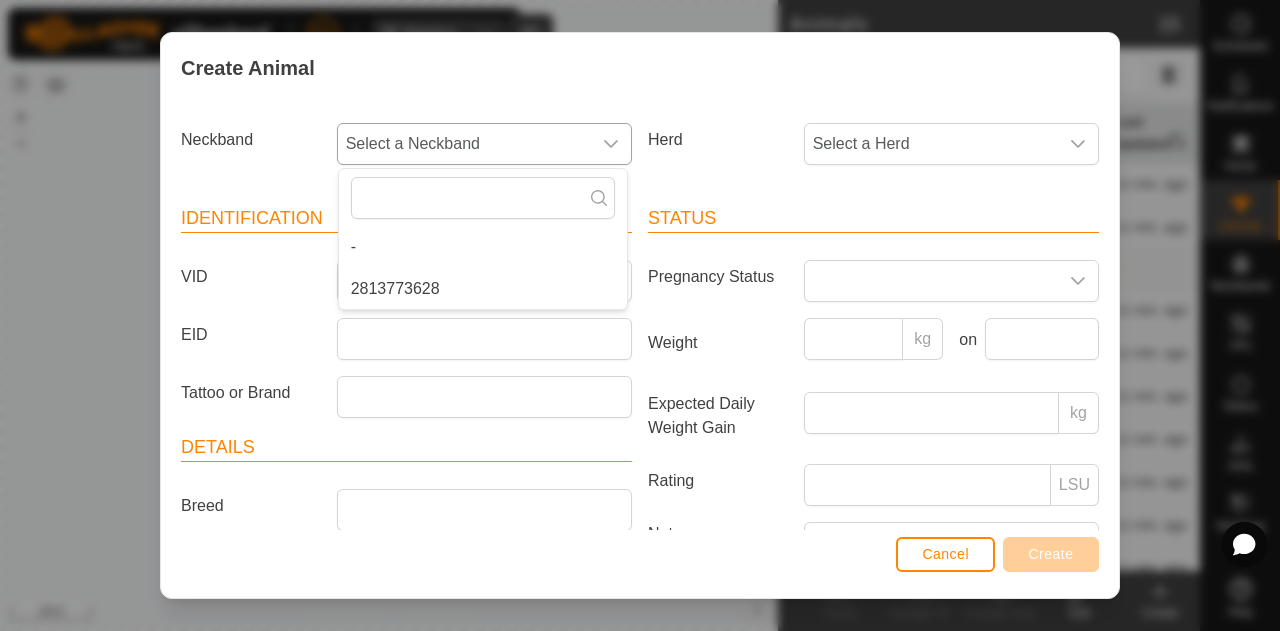 click on "2813773628" at bounding box center [483, 289] 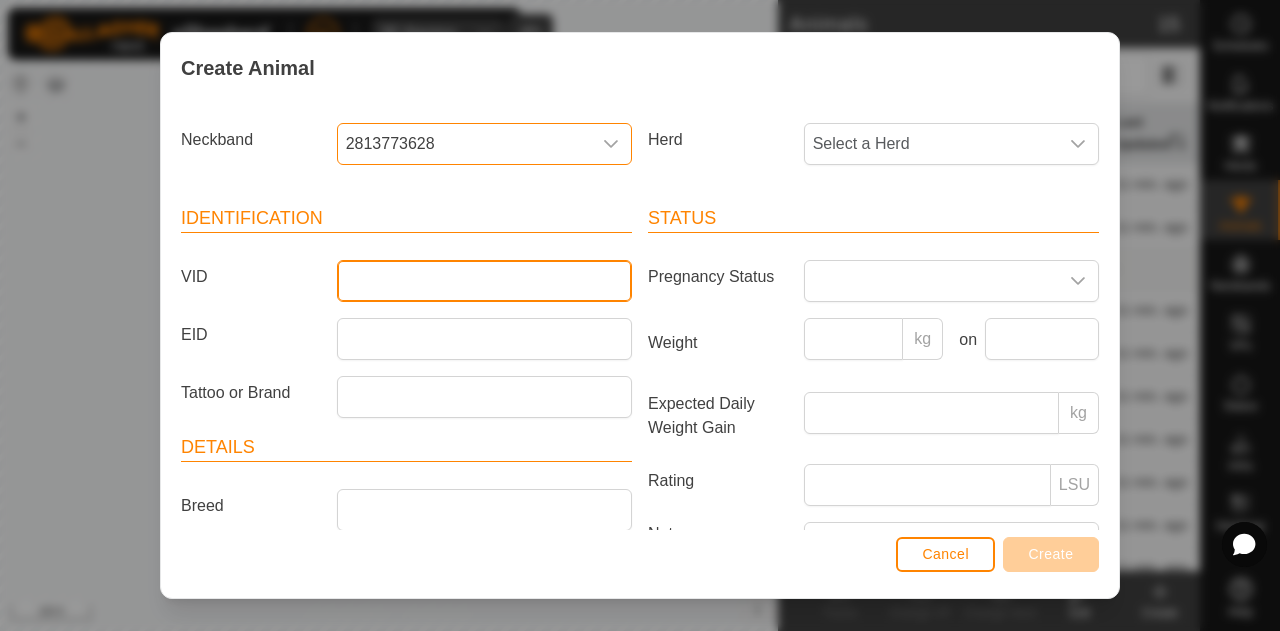 click on "VID" at bounding box center (484, 281) 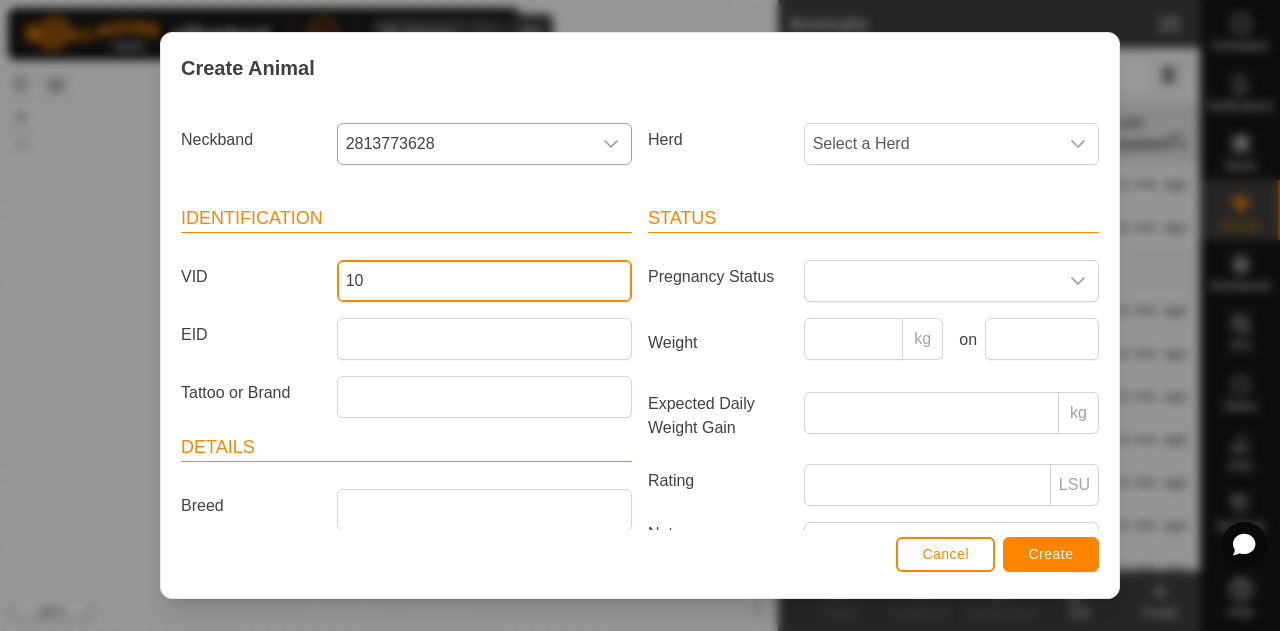 type on "1" 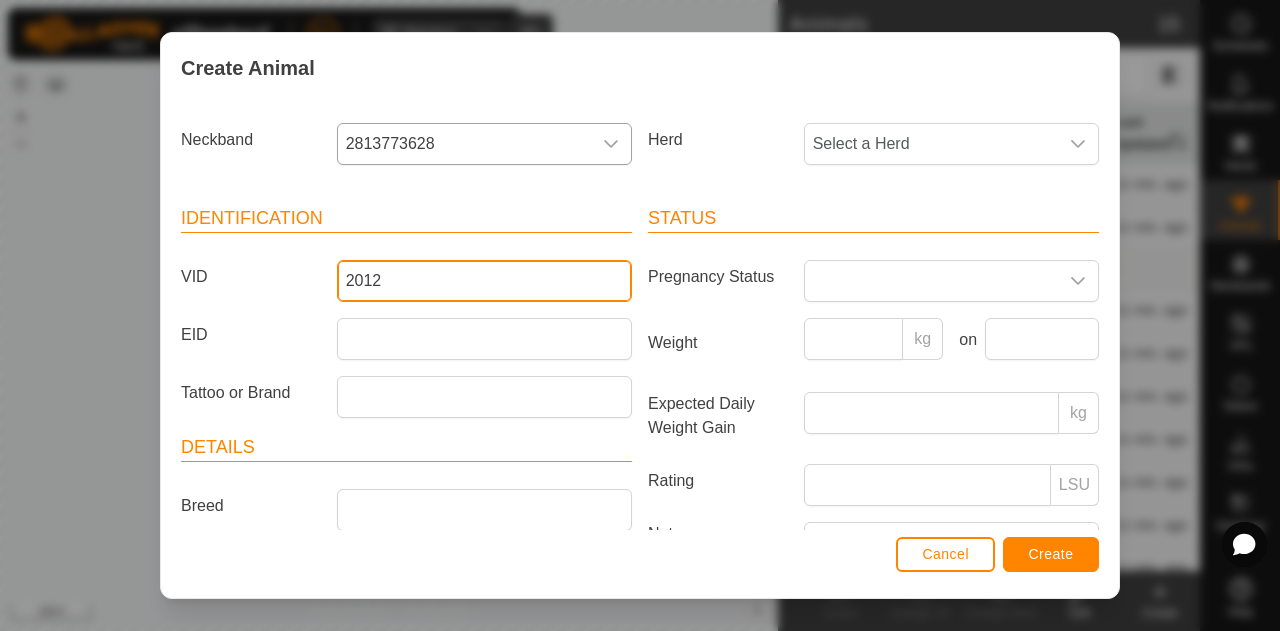 type on "2012" 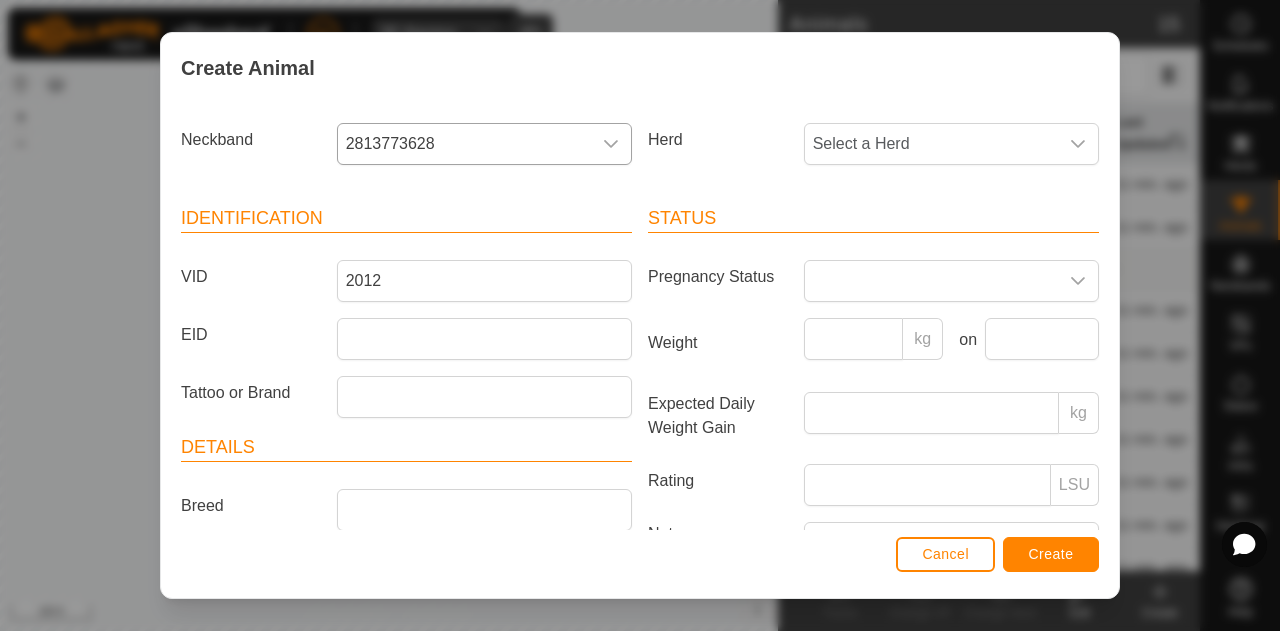 click on "Expected Daily Weight Gain" at bounding box center (718, 416) 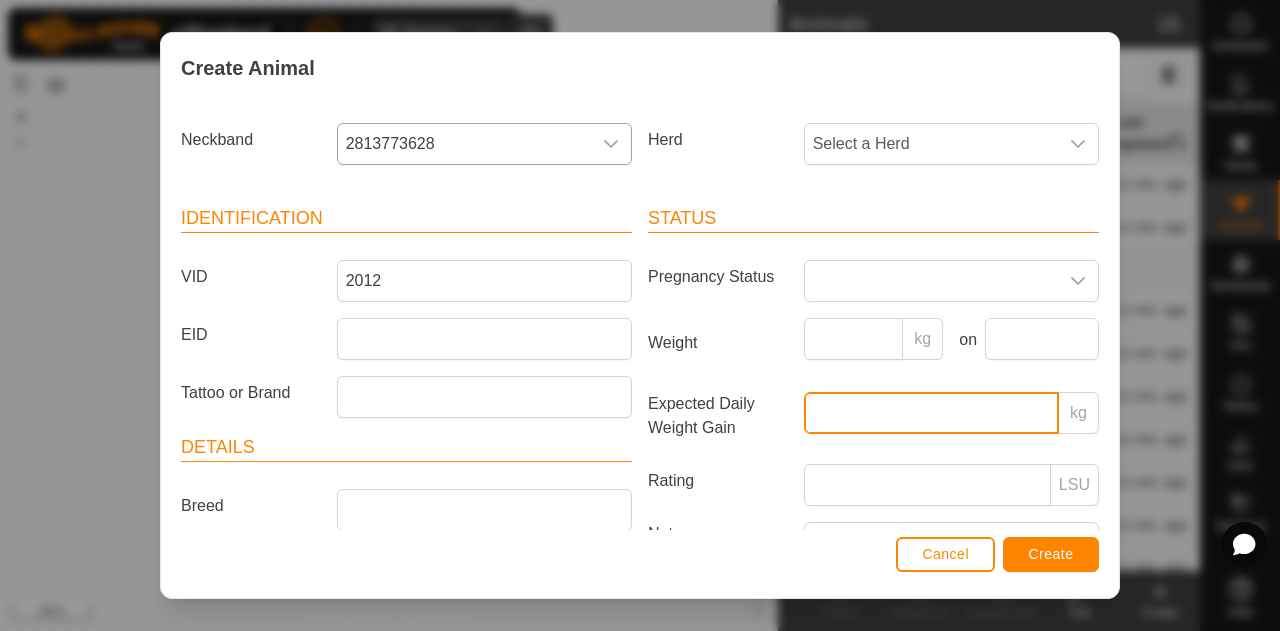 click on "Expected Daily Weight Gain" at bounding box center (931, 413) 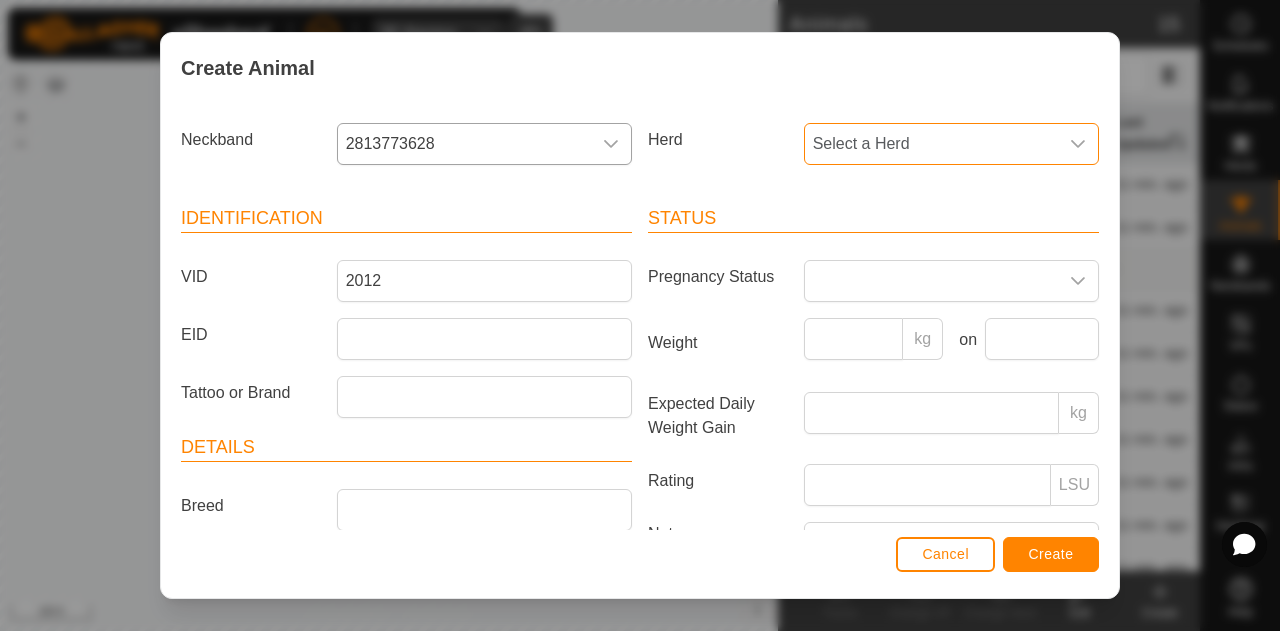 click on "Select a Herd" at bounding box center [931, 144] 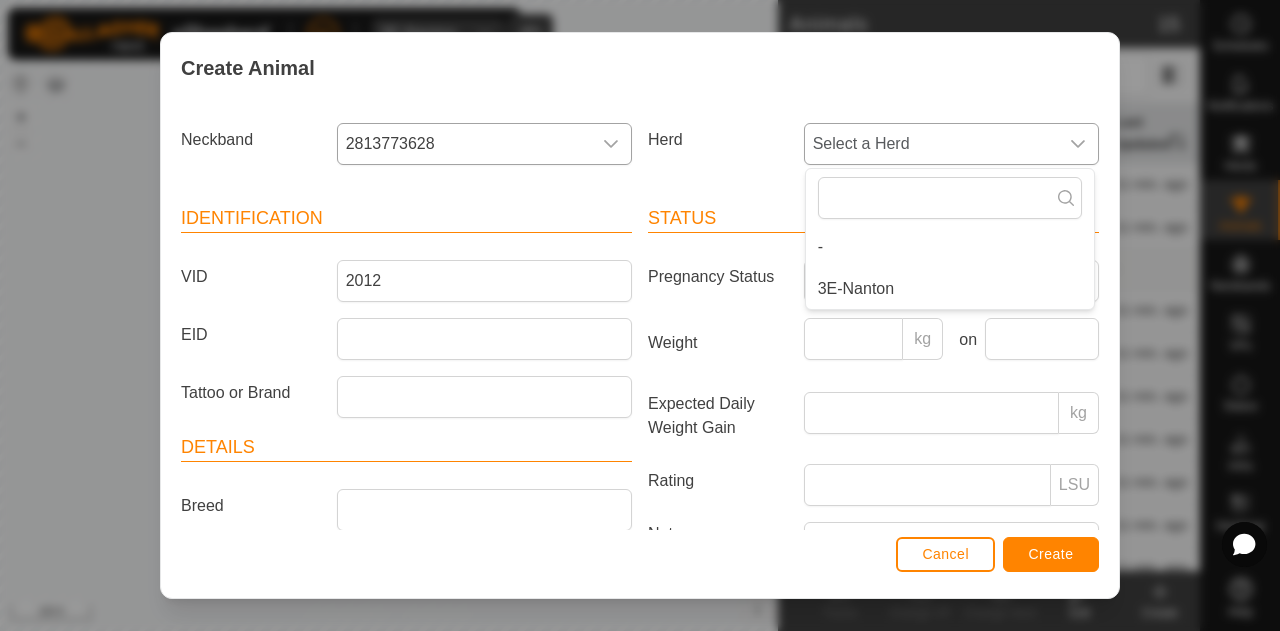 click on "3E-Nanton" at bounding box center (950, 289) 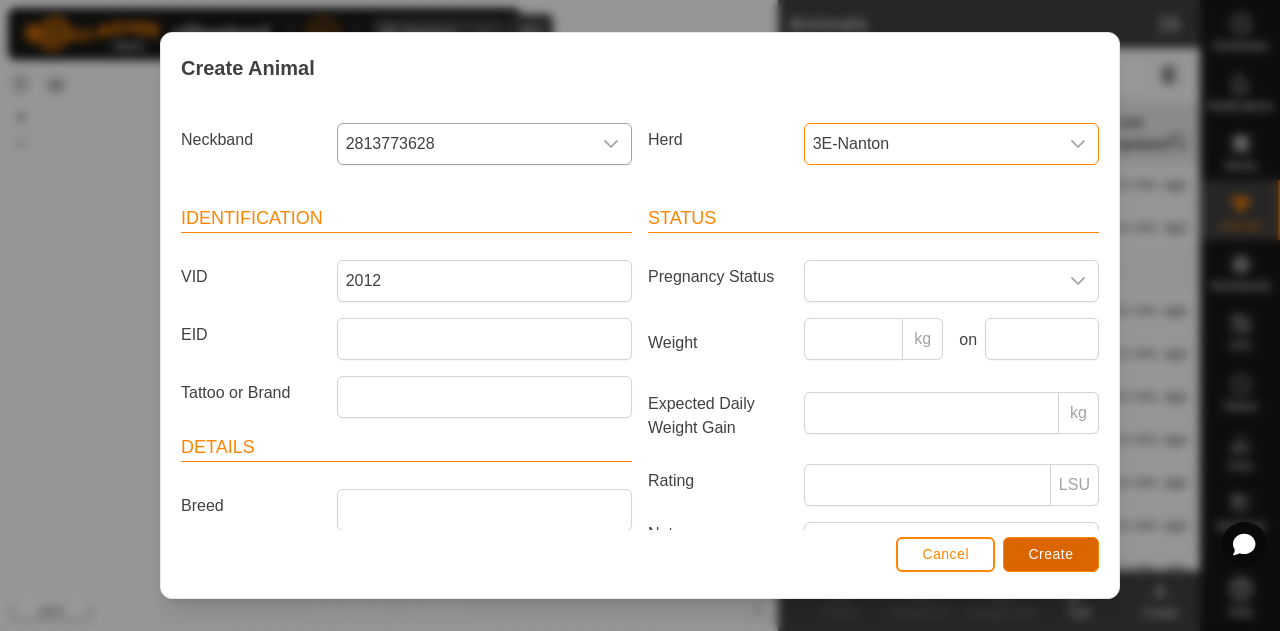 click on "Create" at bounding box center [1051, 554] 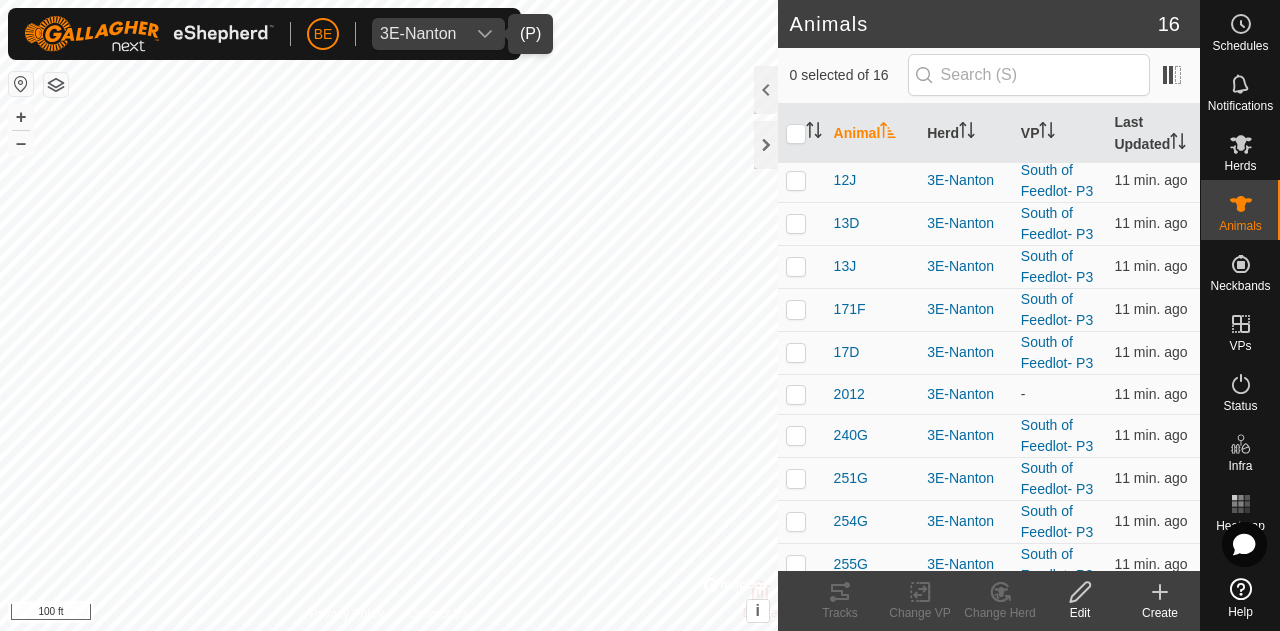 scroll, scrollTop: 296, scrollLeft: 0, axis: vertical 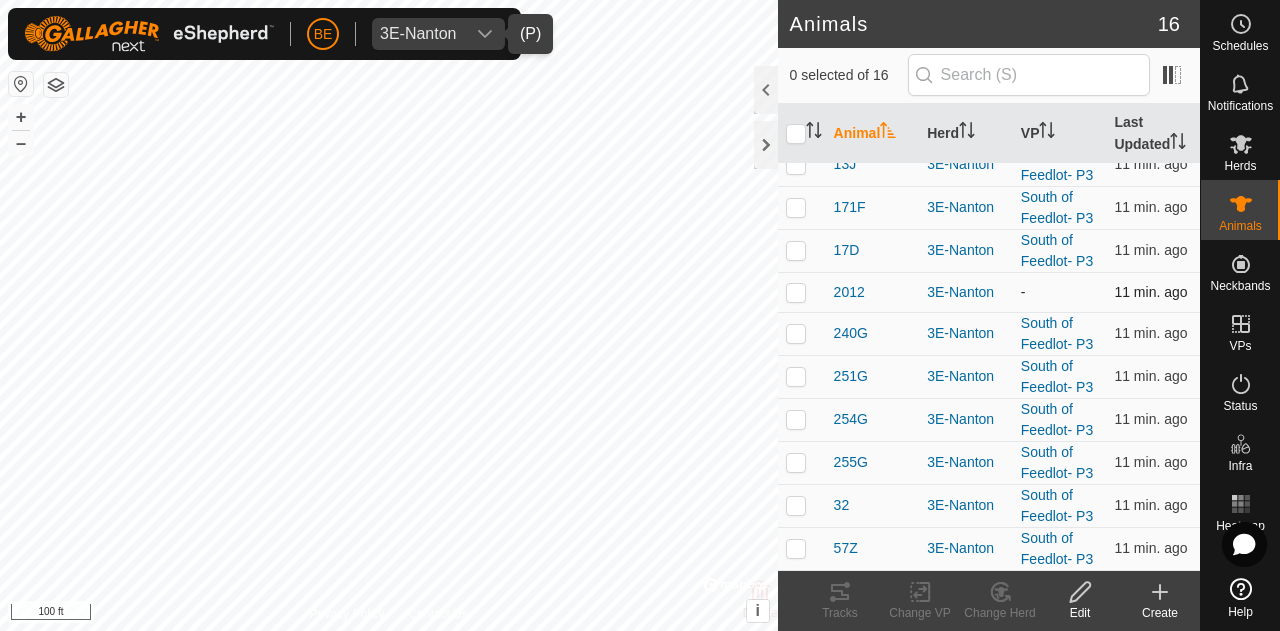 click at bounding box center (796, 292) 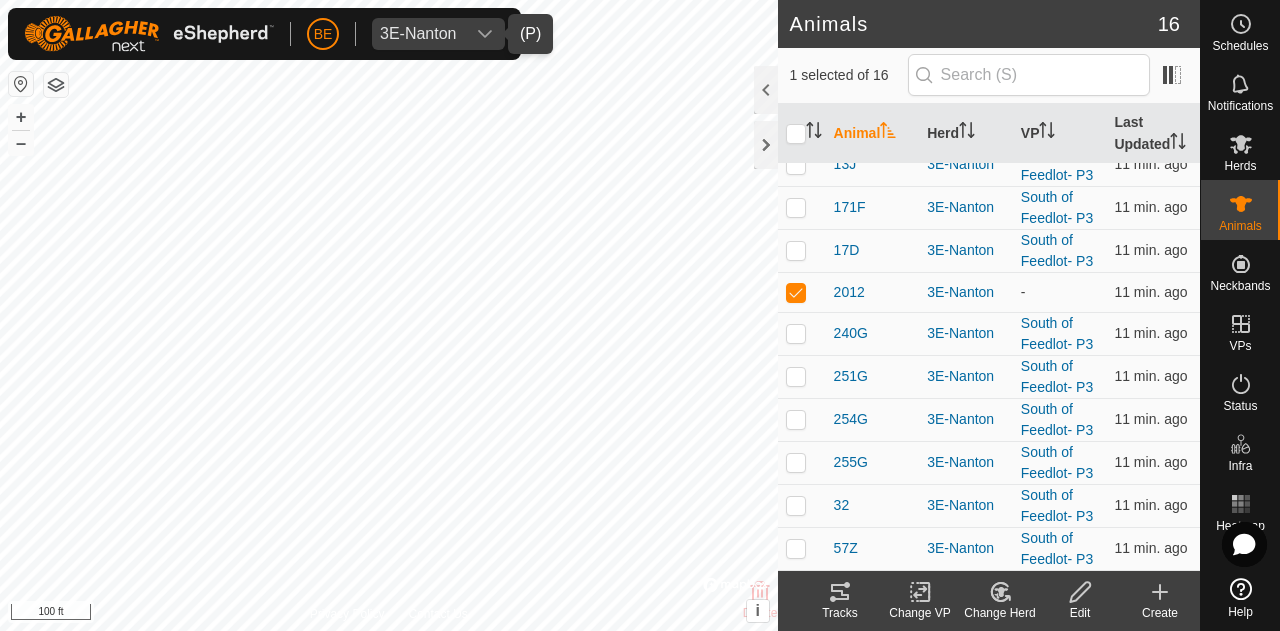click 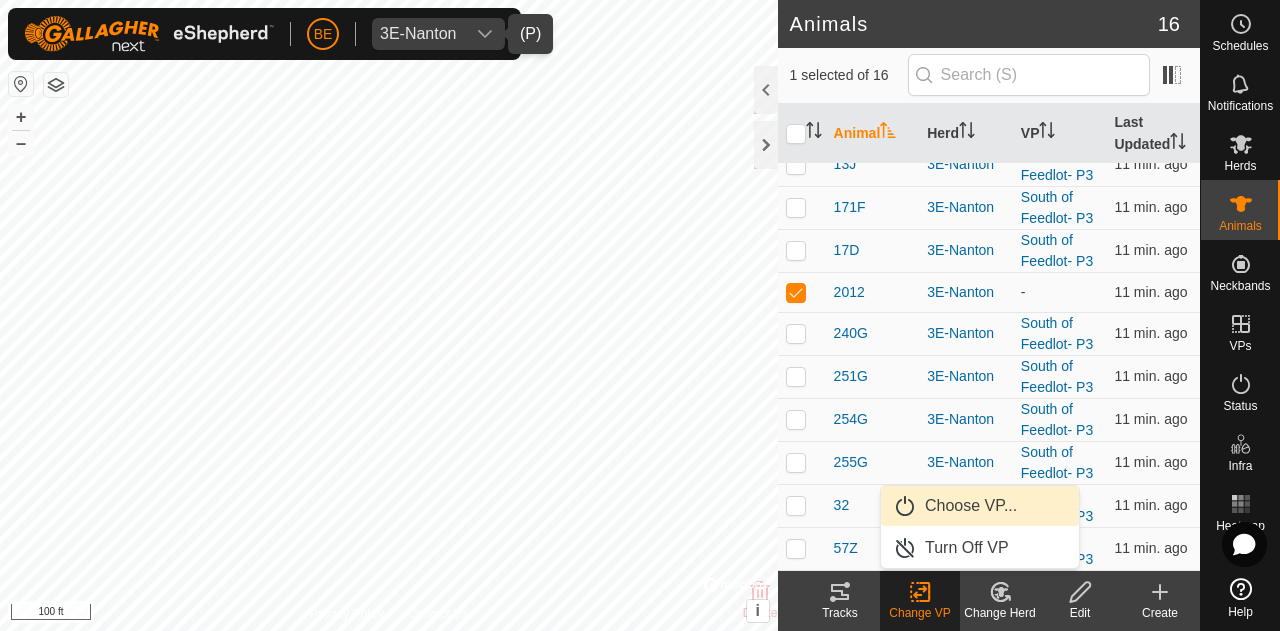 click on "Choose VP..." at bounding box center (980, 506) 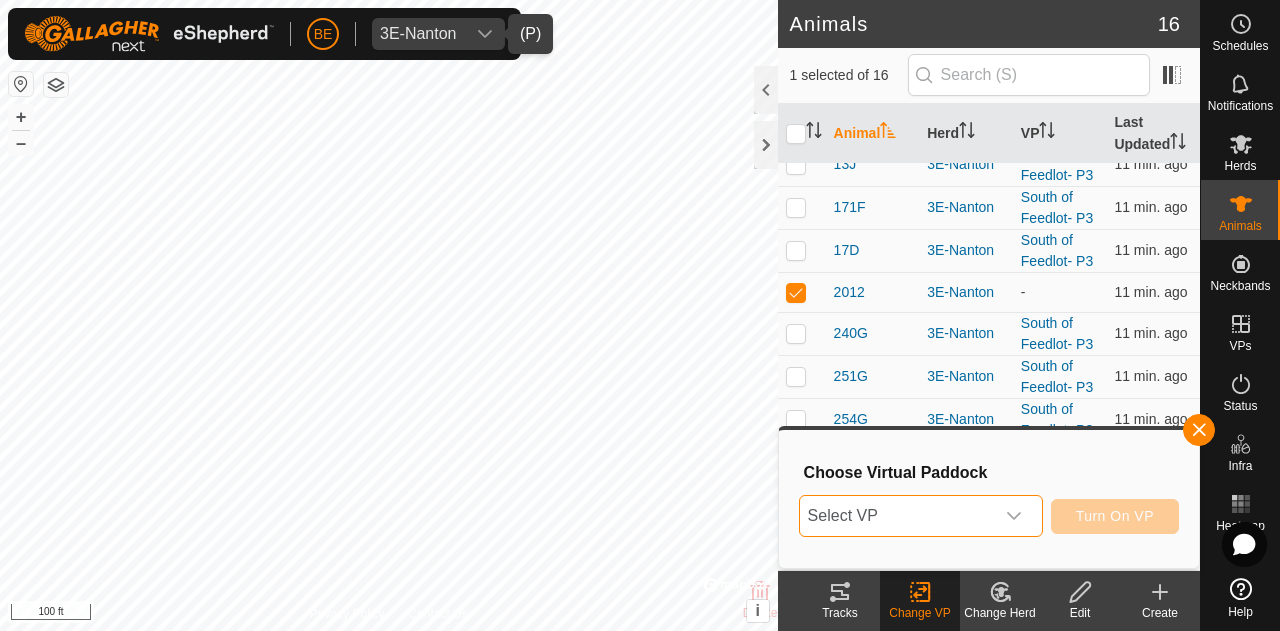 click on "Select VP" at bounding box center (897, 516) 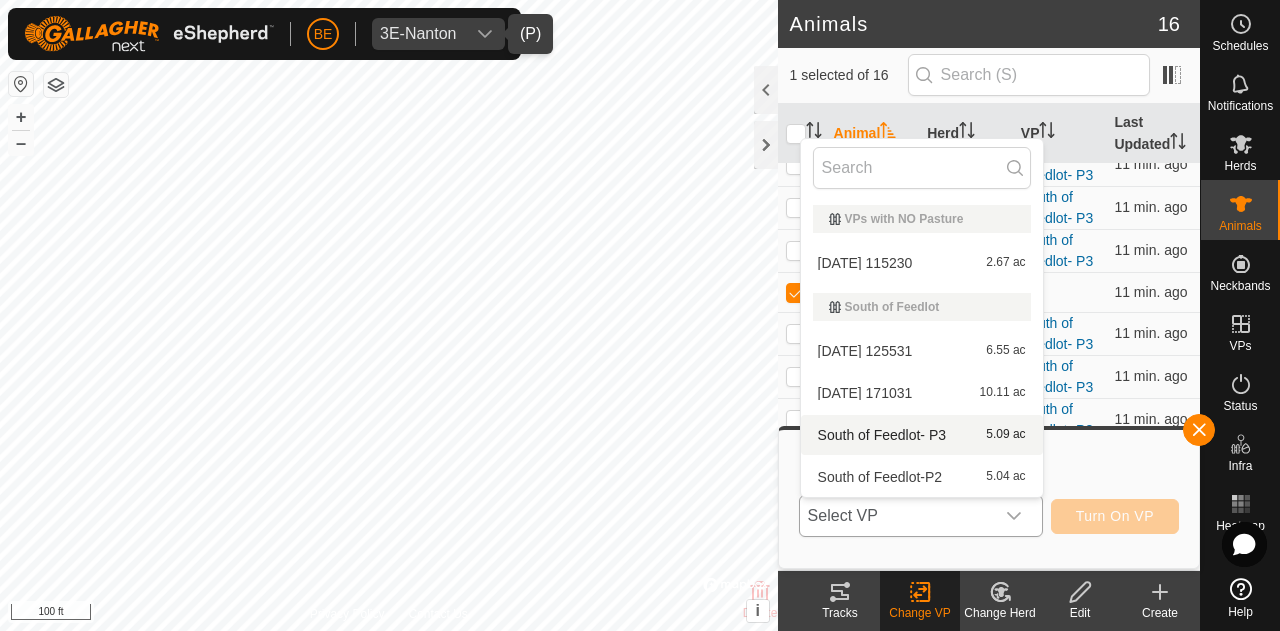 click on "South of Feedlot- P3  5.09 ac" at bounding box center (922, 435) 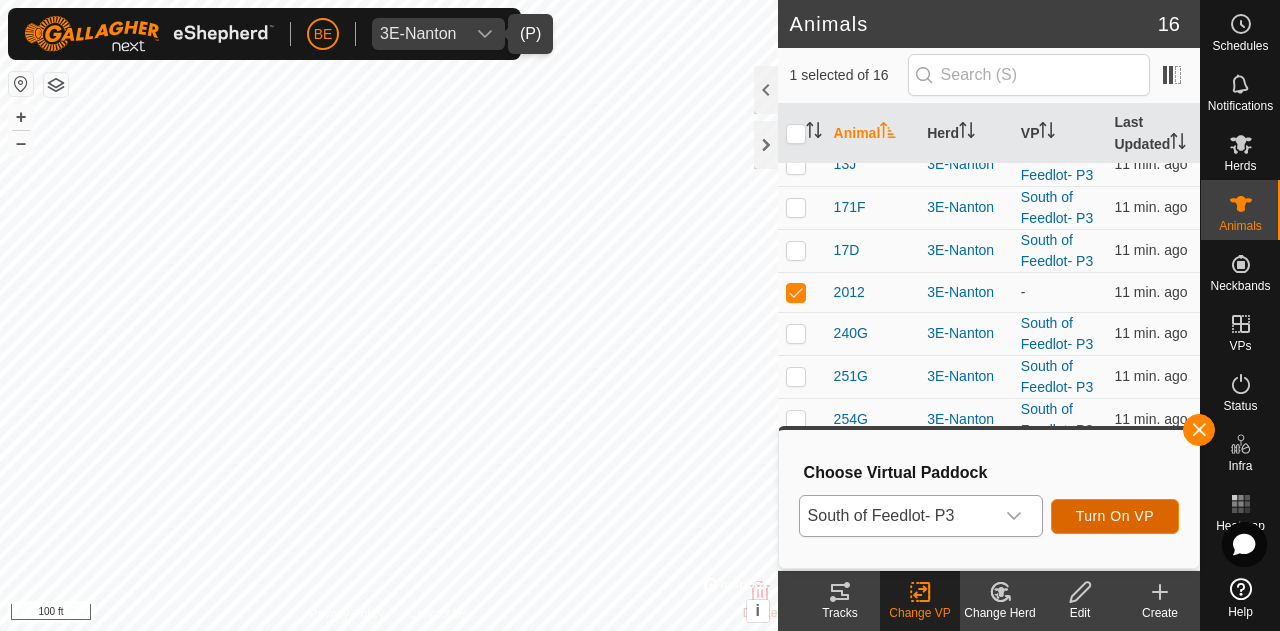 click on "Turn On VP" at bounding box center [1115, 516] 